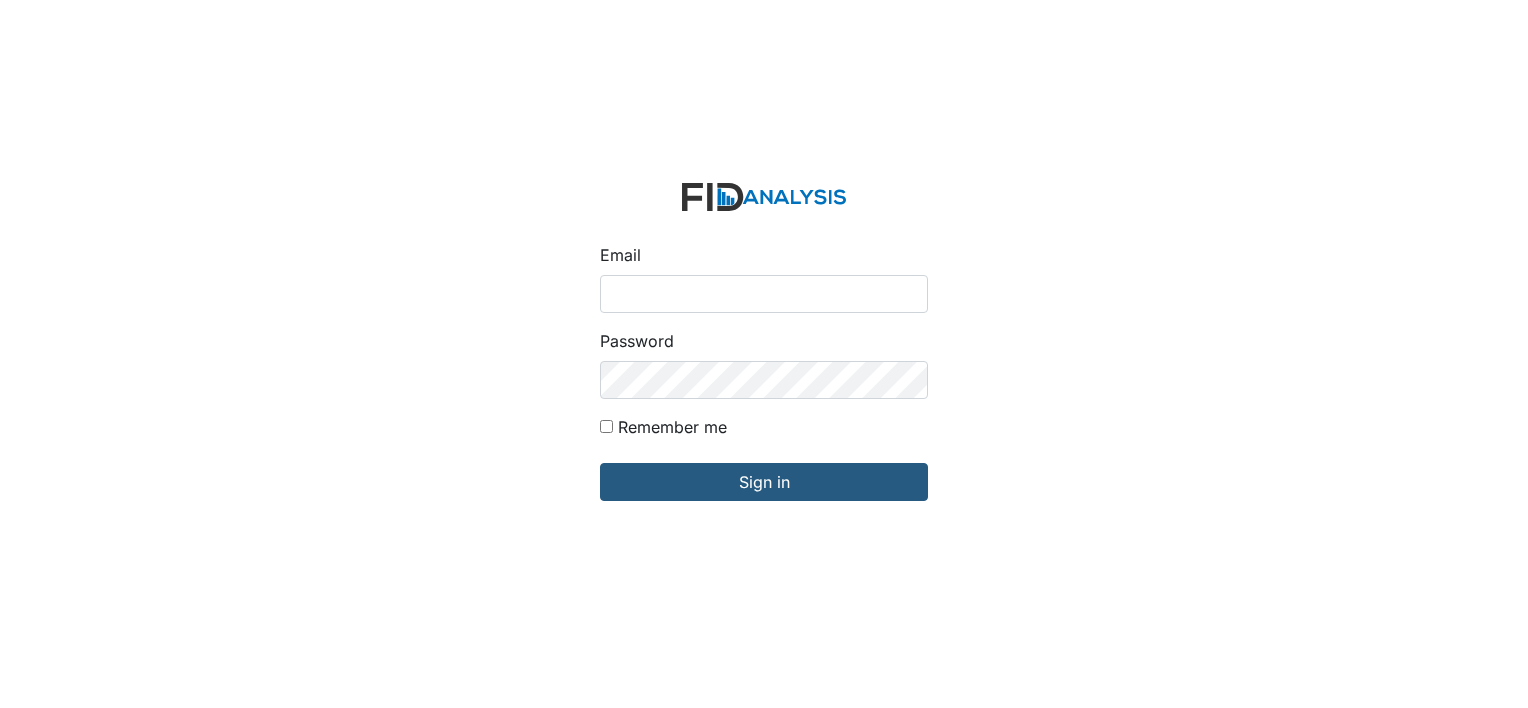 scroll, scrollTop: 0, scrollLeft: 0, axis: both 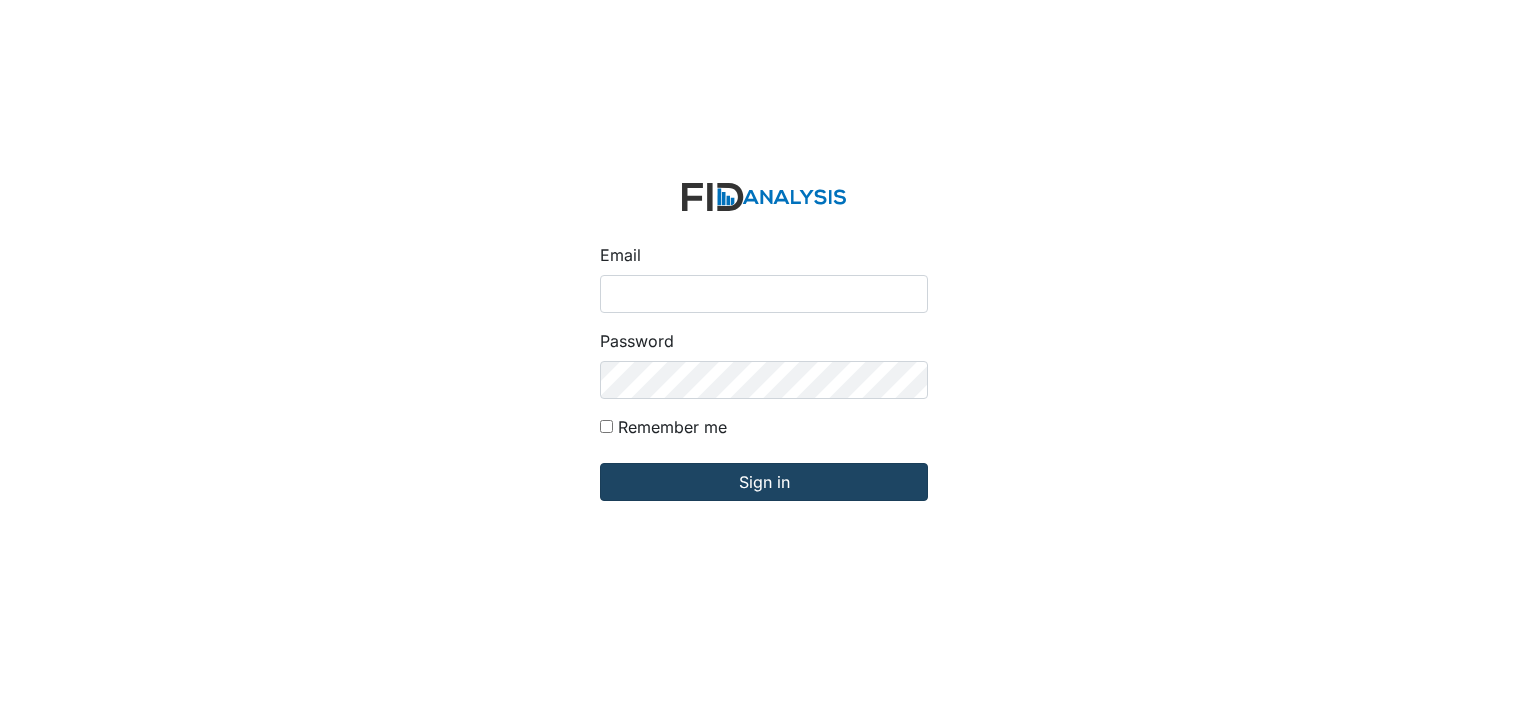 type on "[EMAIL]" 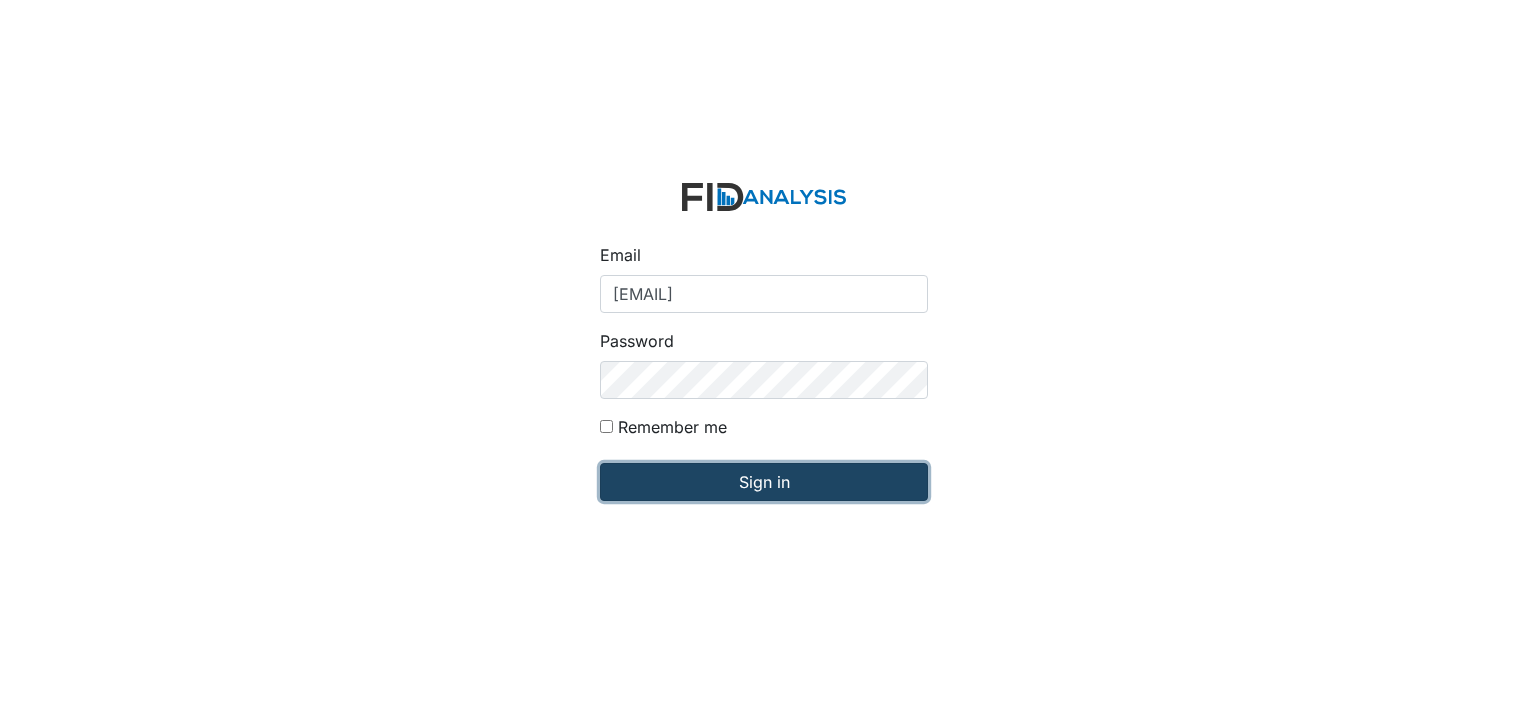 click on "Sign in" at bounding box center (764, 482) 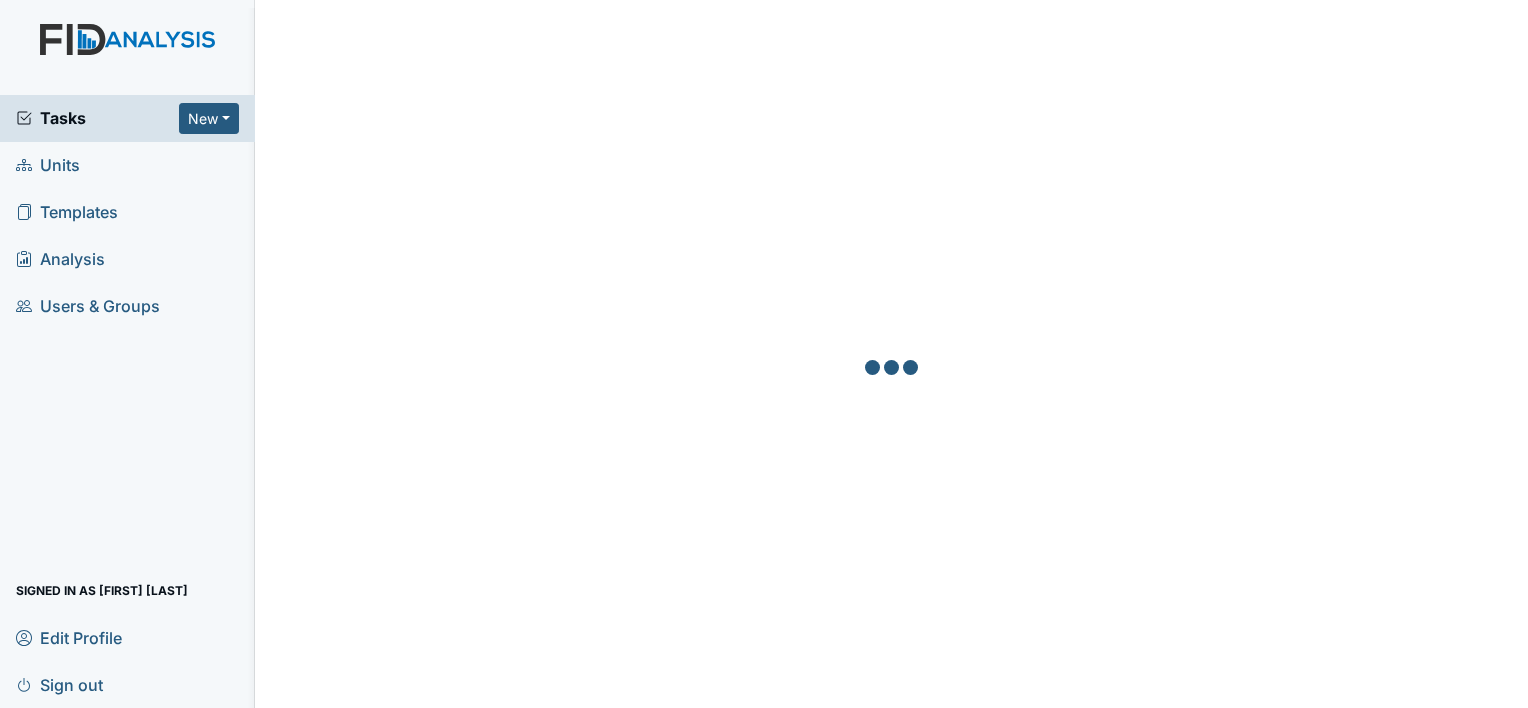 scroll, scrollTop: 0, scrollLeft: 0, axis: both 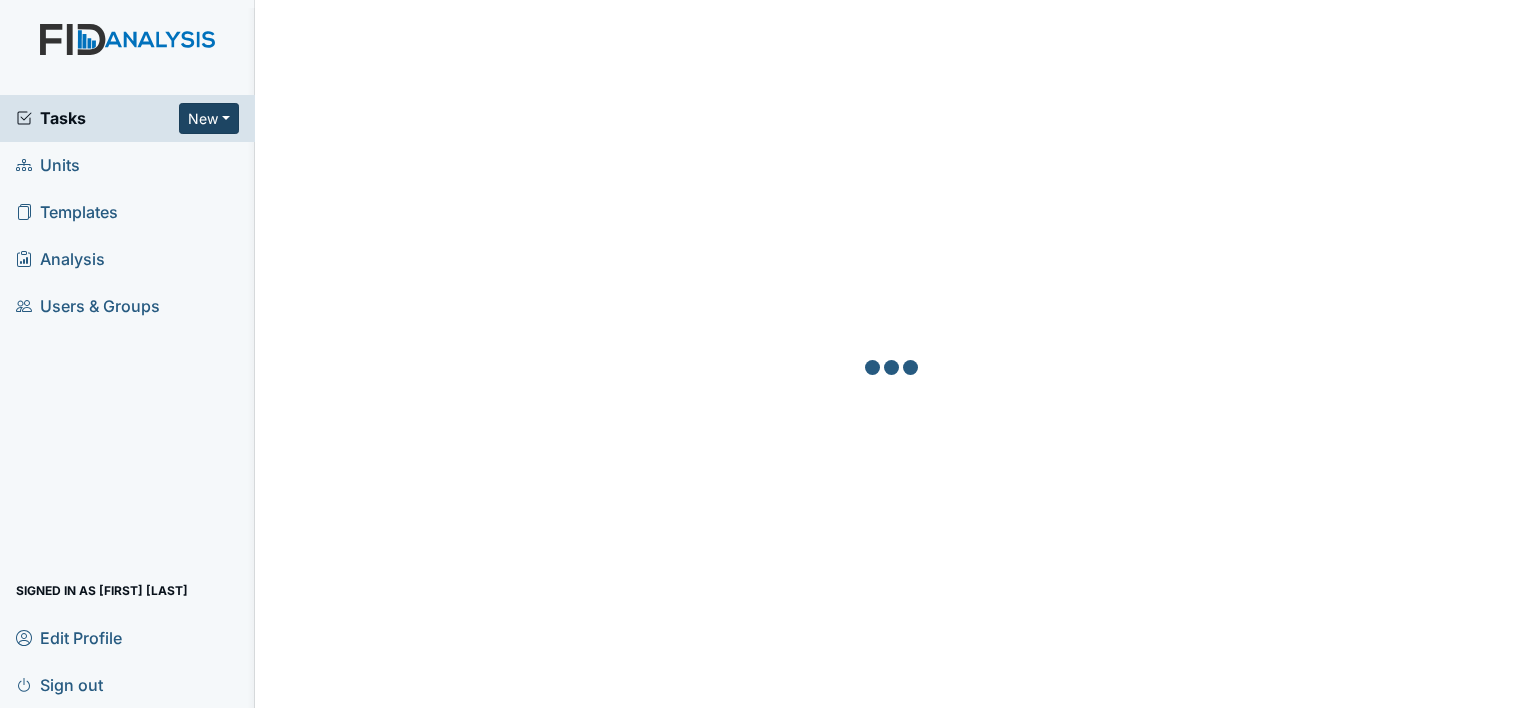 click on "New" at bounding box center (209, 118) 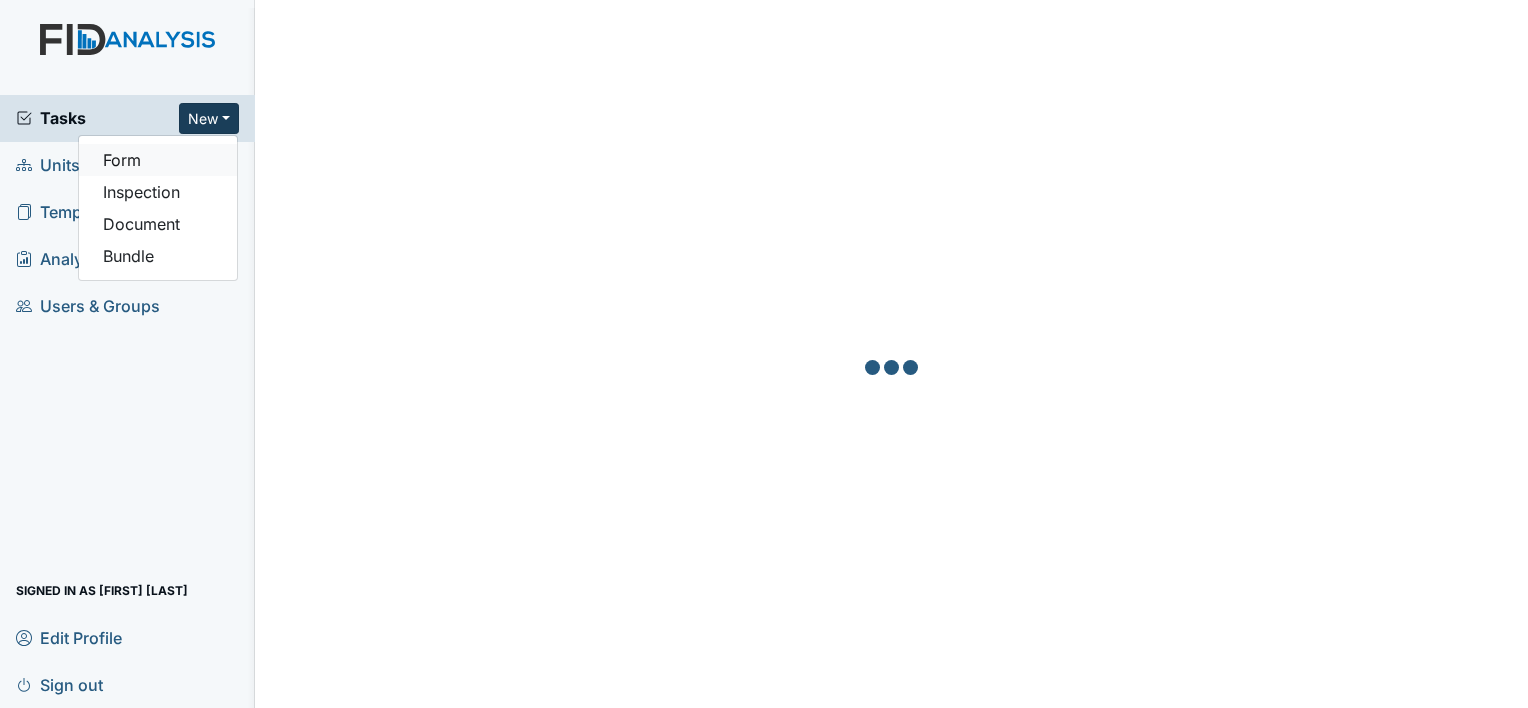 click on "Form" at bounding box center [158, 160] 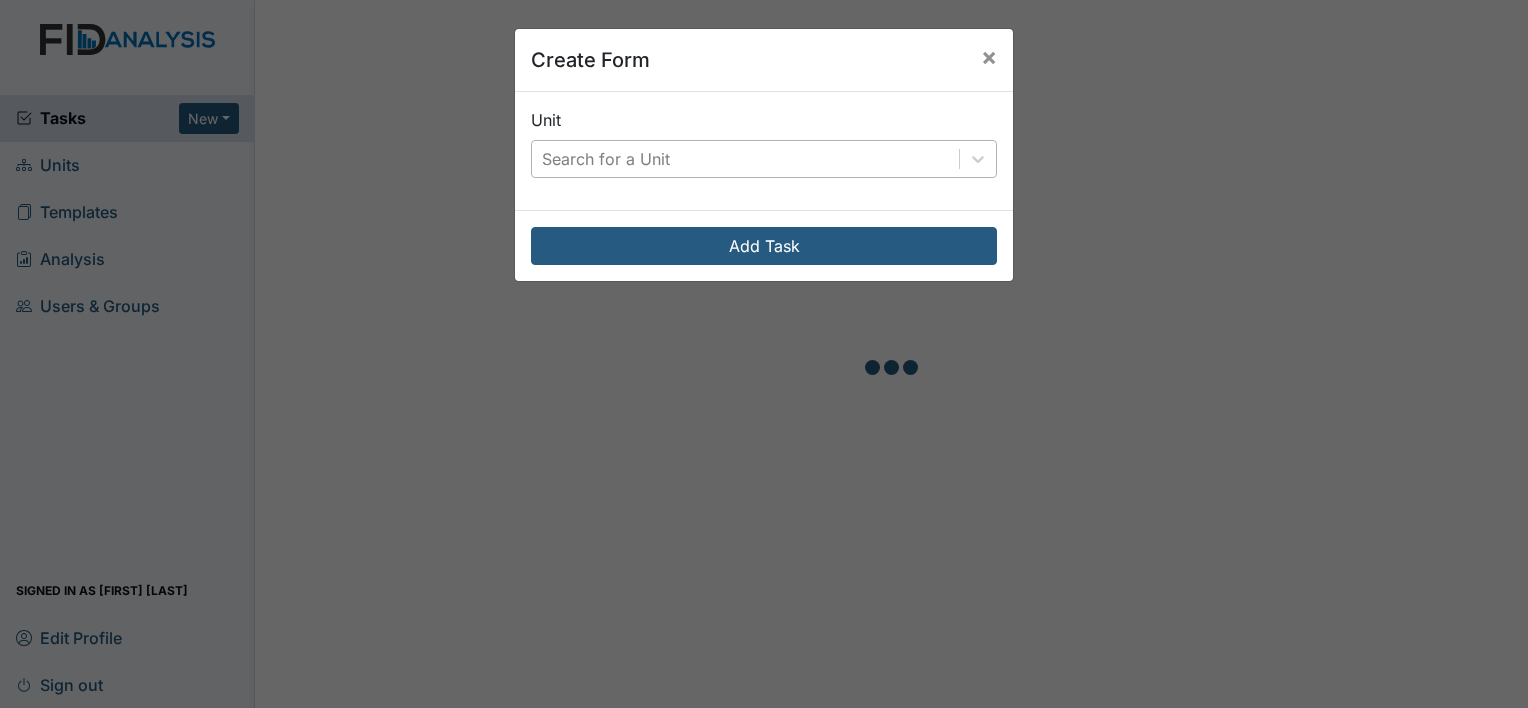 click on "Search for a Unit" at bounding box center [606, 159] 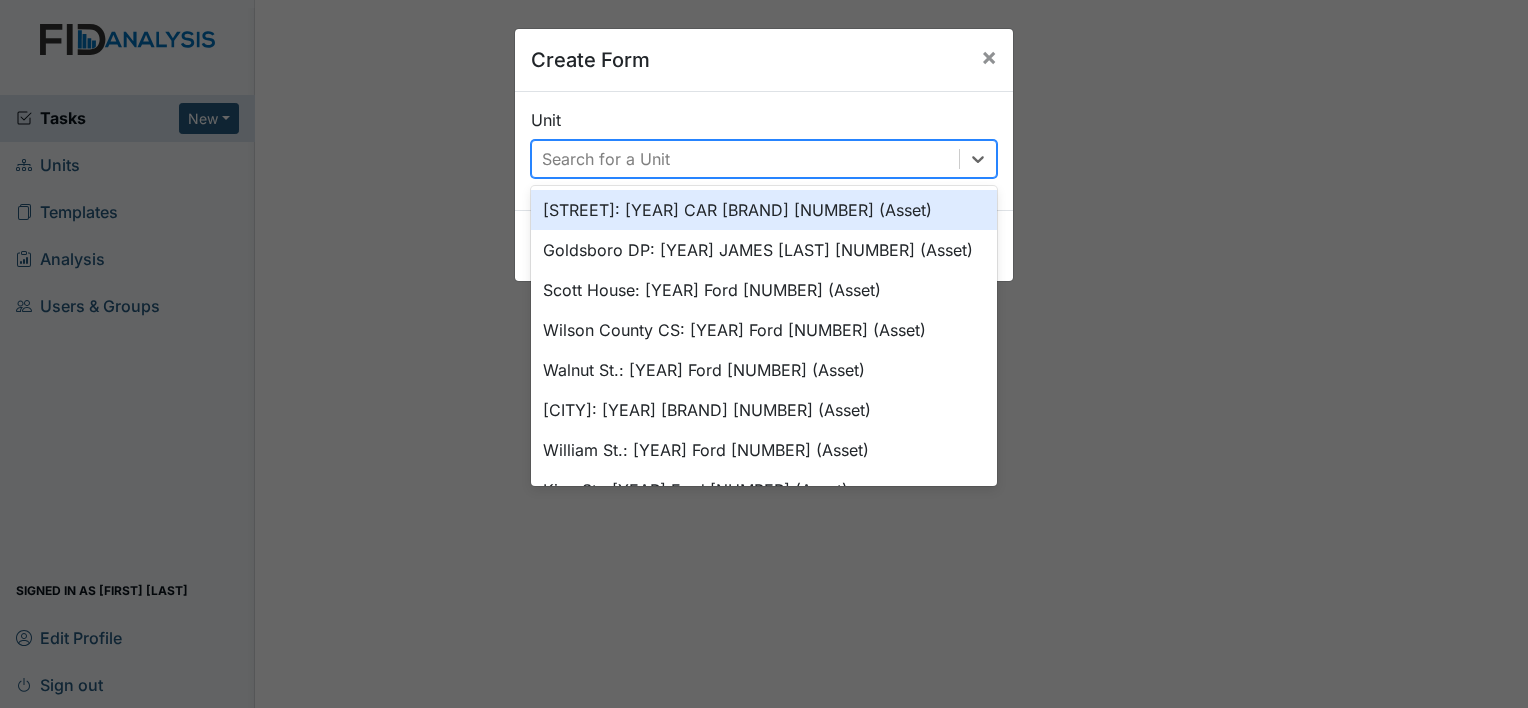 click on "Search for a Unit" at bounding box center [606, 159] 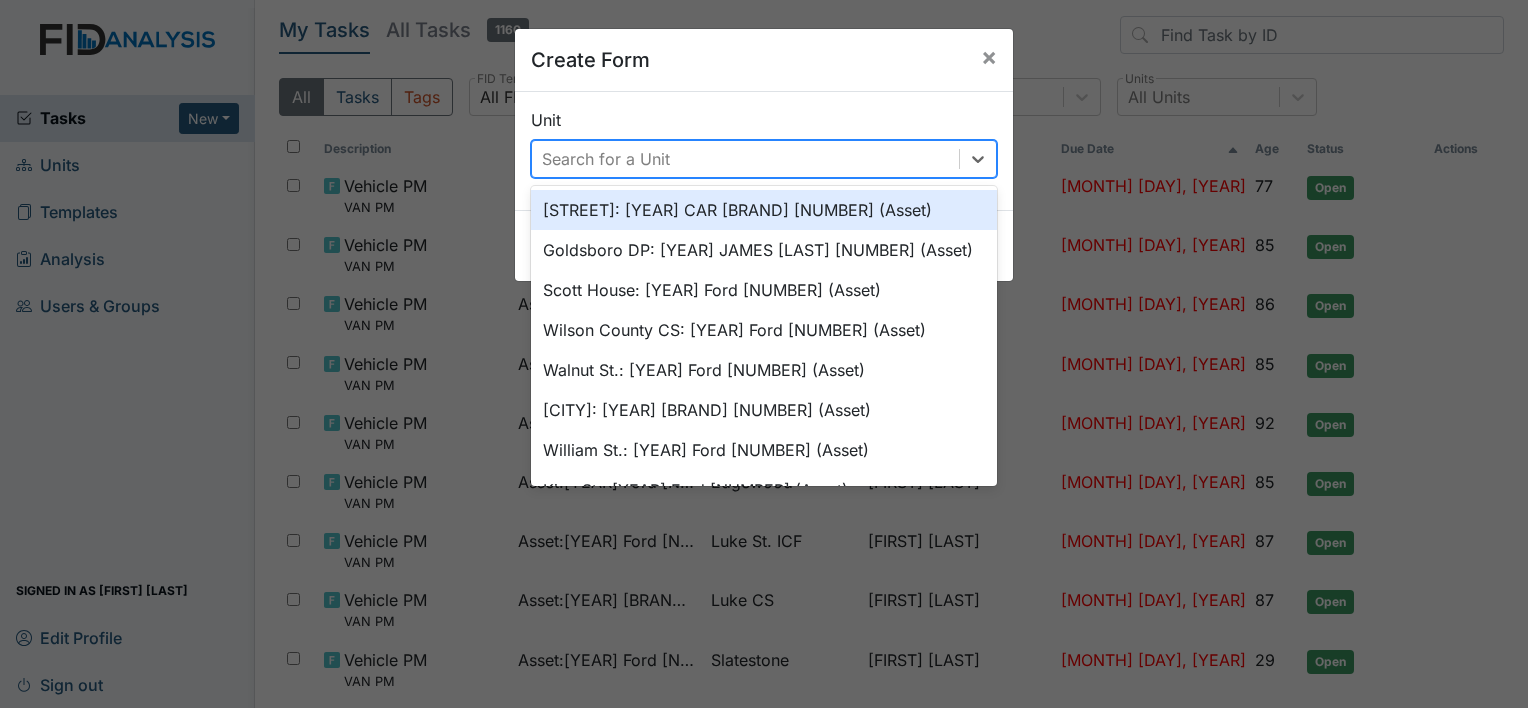 click on "Search for a Unit" at bounding box center [606, 159] 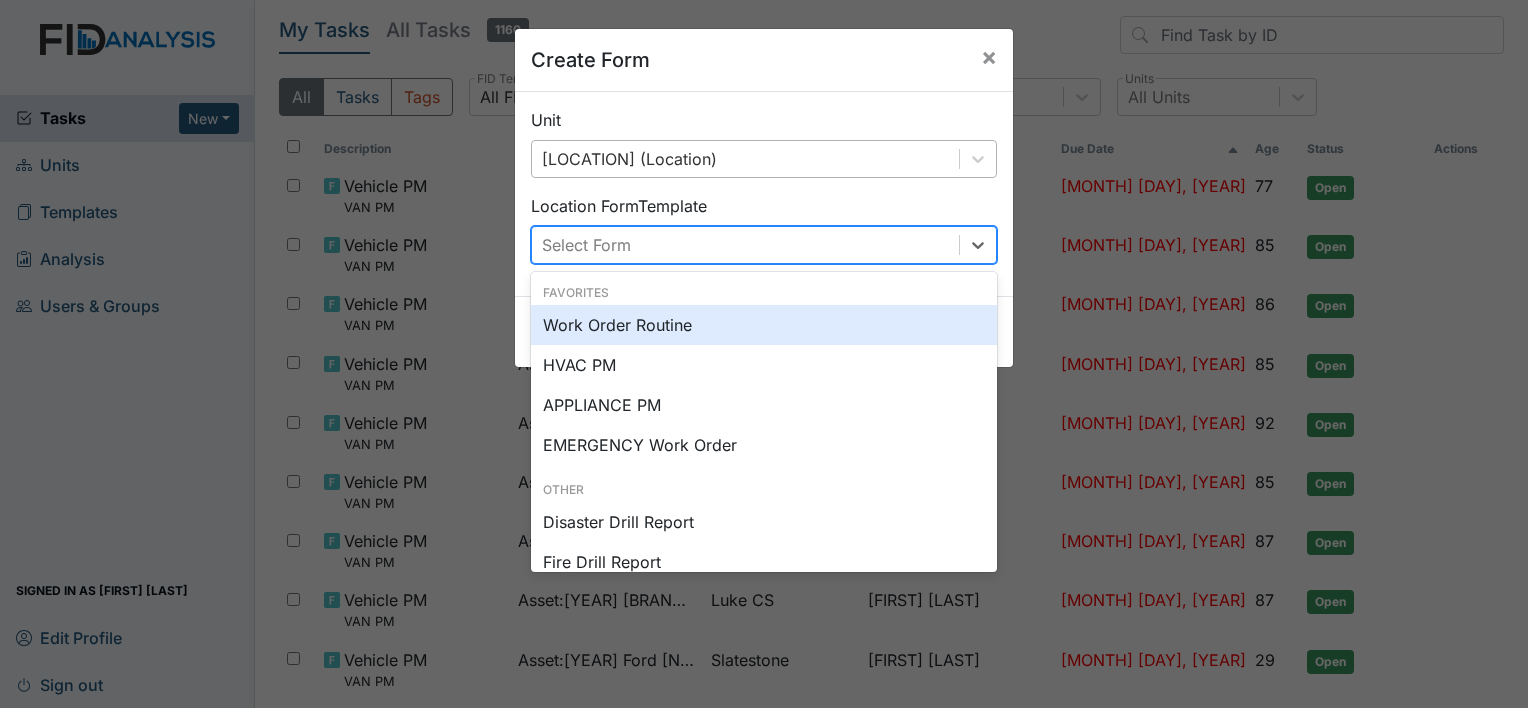 click on "Select Form" at bounding box center (586, 245) 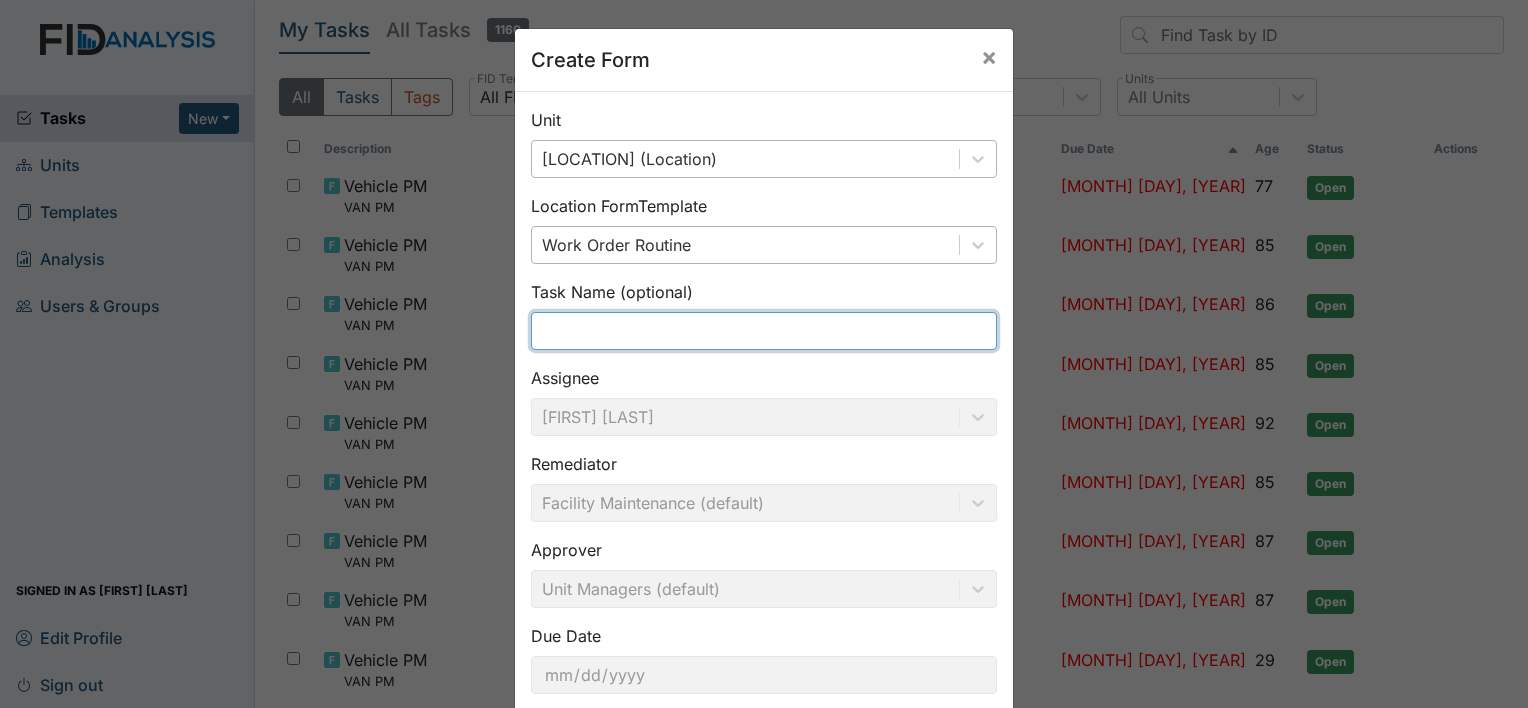 click at bounding box center (764, 331) 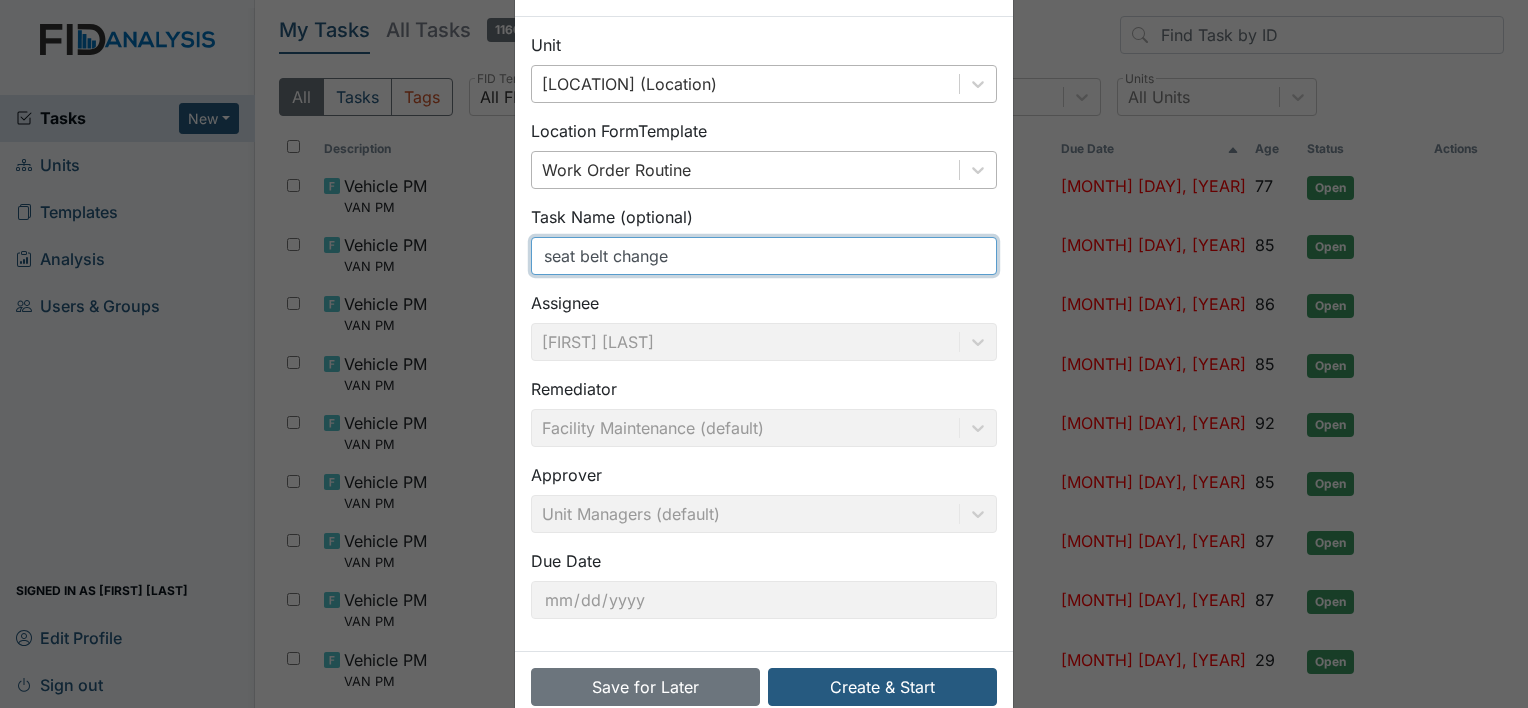 scroll, scrollTop: 116, scrollLeft: 0, axis: vertical 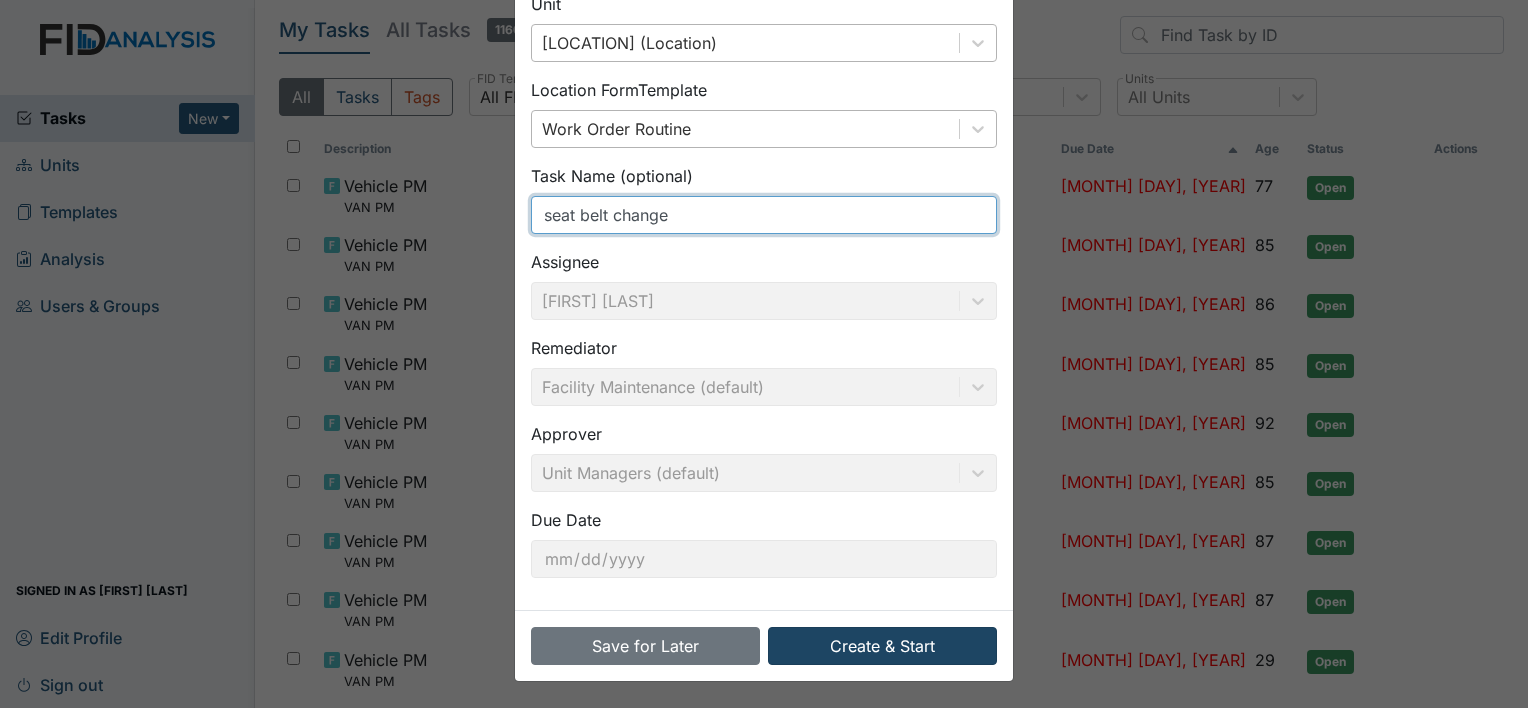 type on "seat belt change" 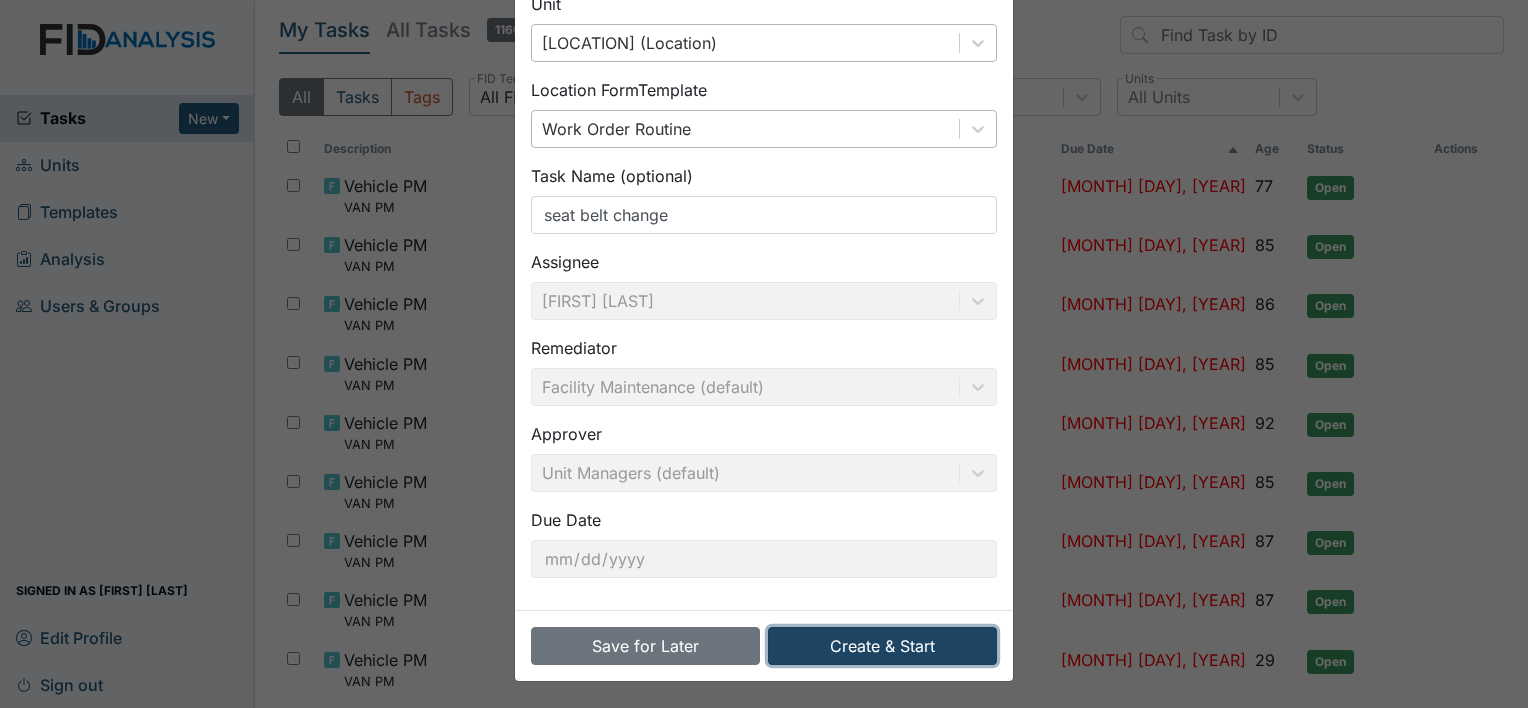 click on "Create & Start" at bounding box center (882, 646) 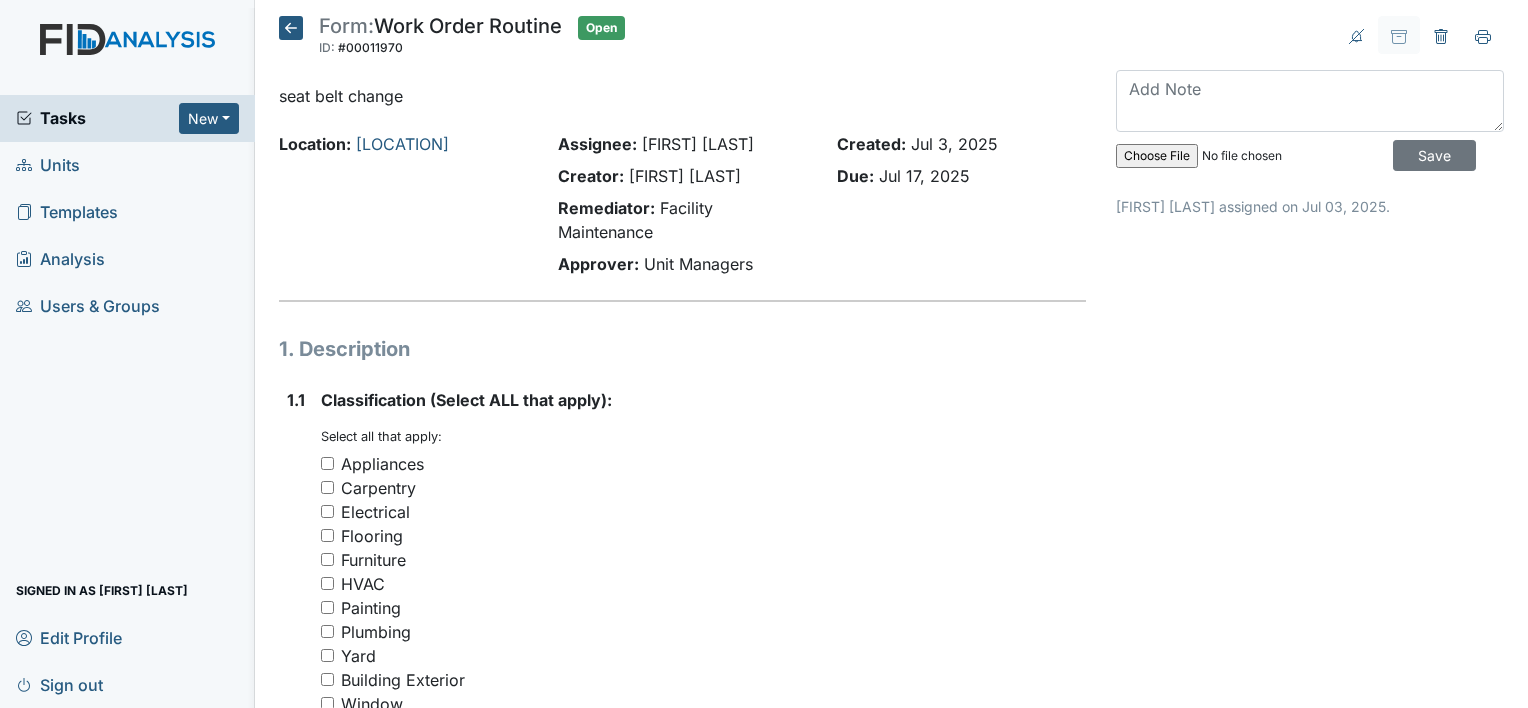 scroll, scrollTop: 0, scrollLeft: 0, axis: both 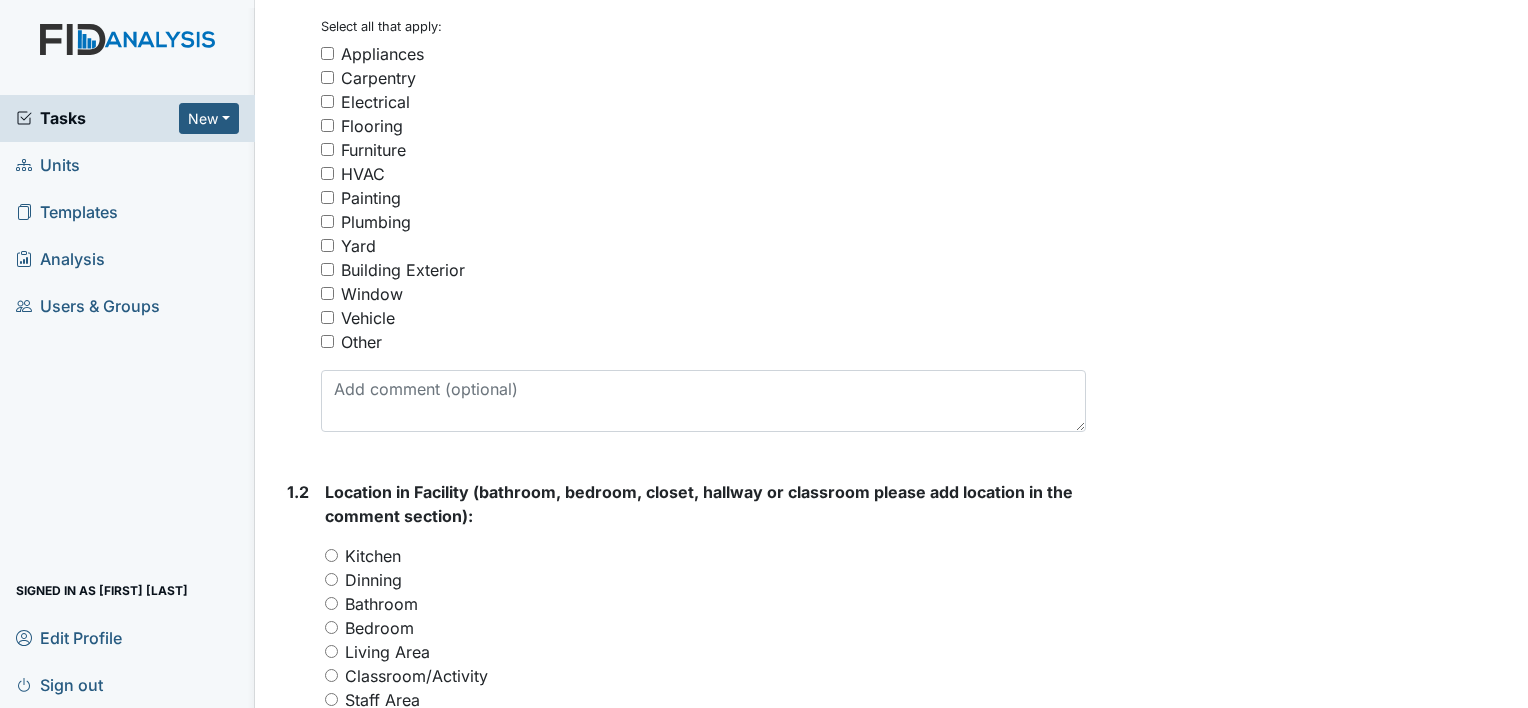 click on "Vehicle" at bounding box center [327, 317] 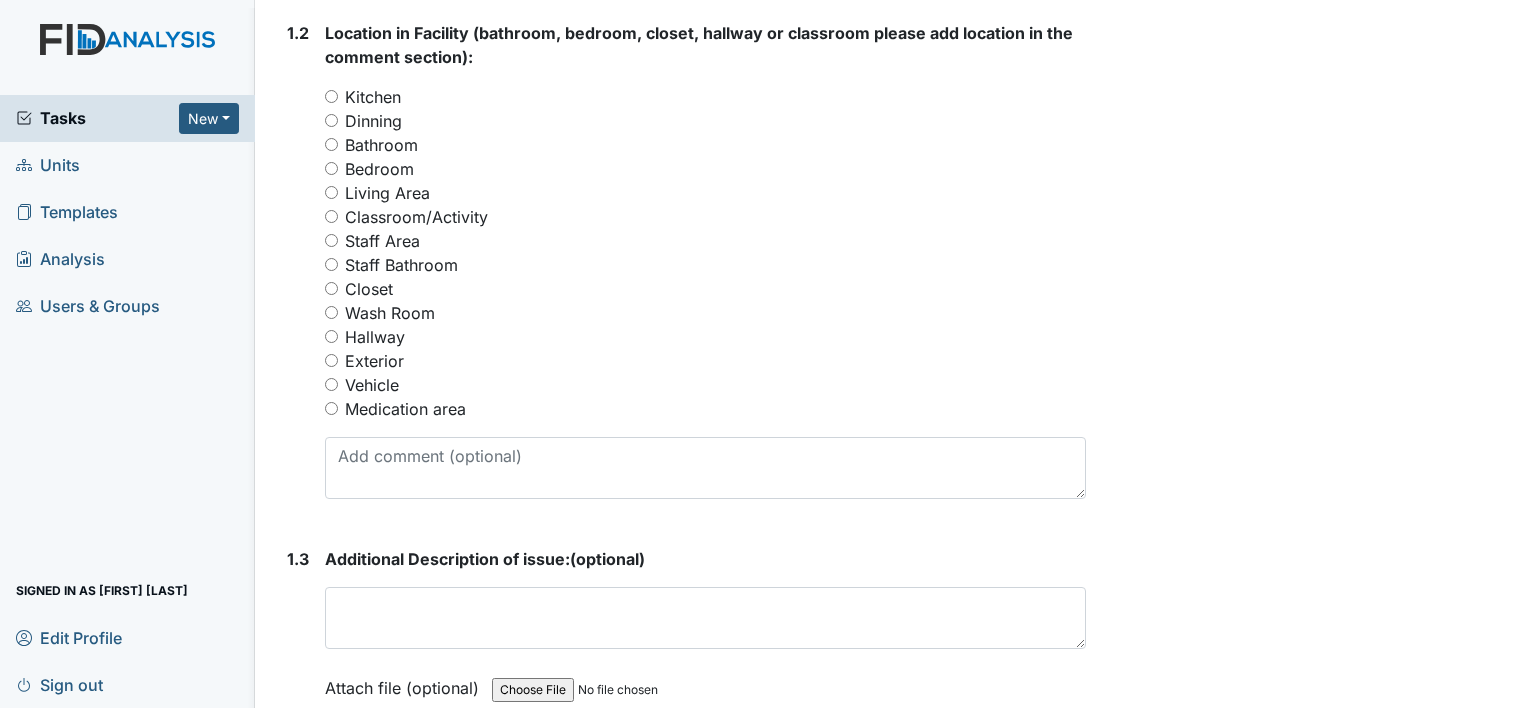 scroll, scrollTop: 877, scrollLeft: 0, axis: vertical 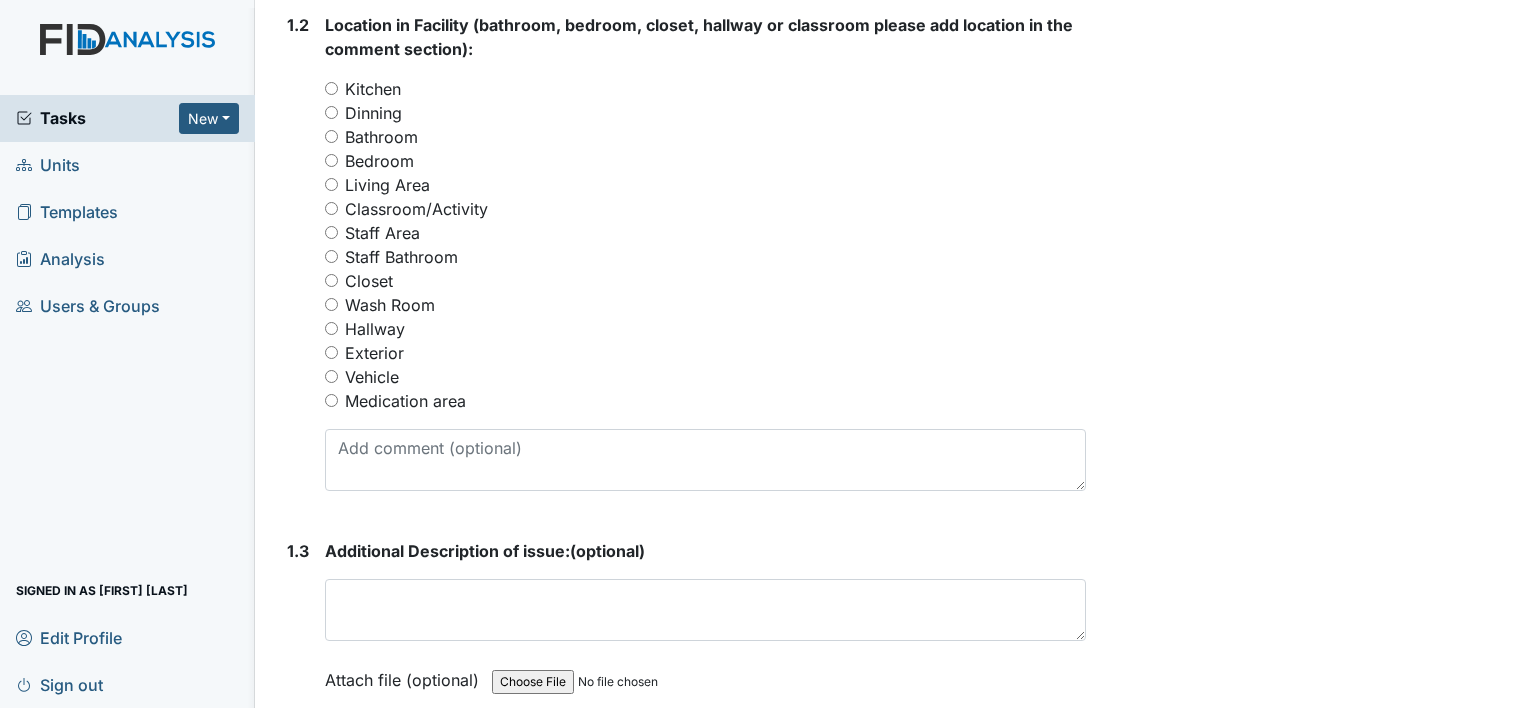 click on "Vehicle" at bounding box center [331, 376] 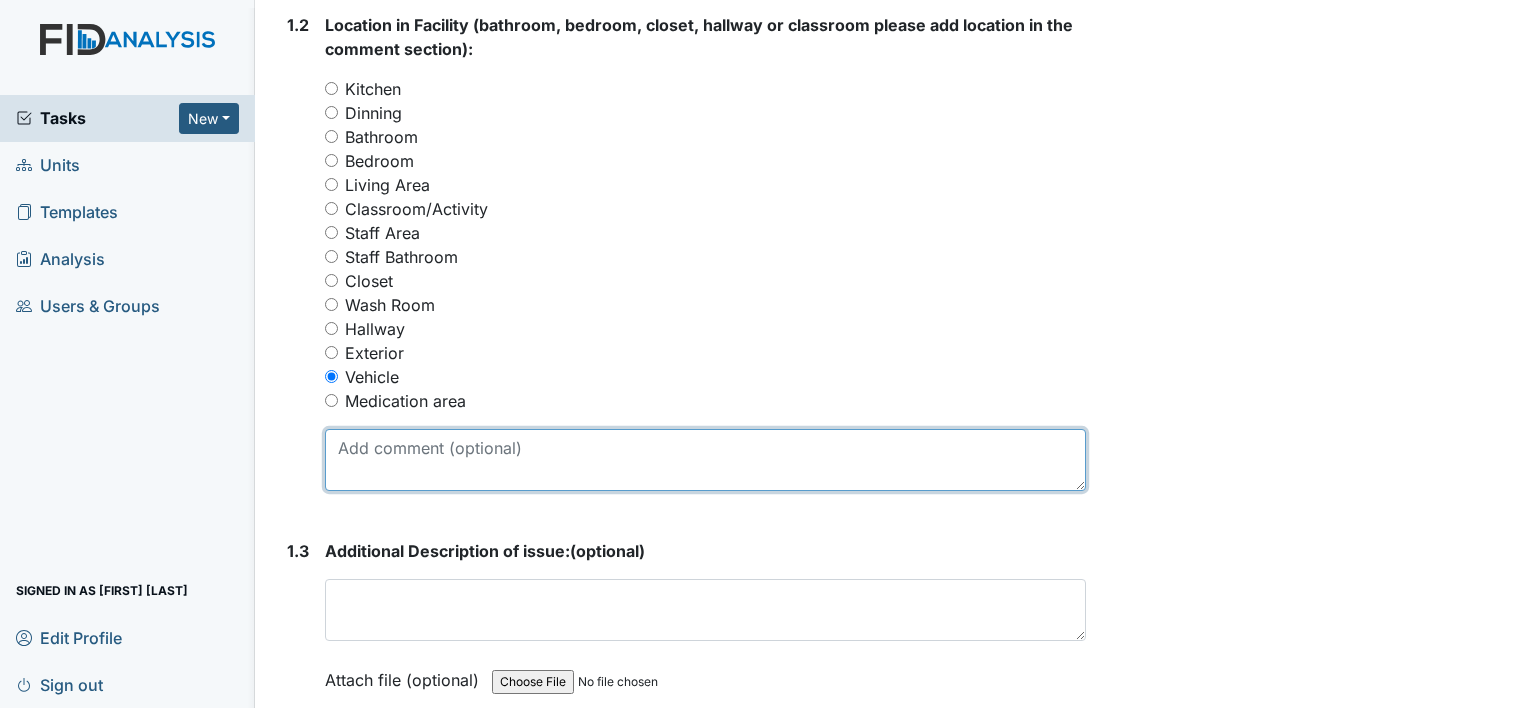 click at bounding box center (705, 460) 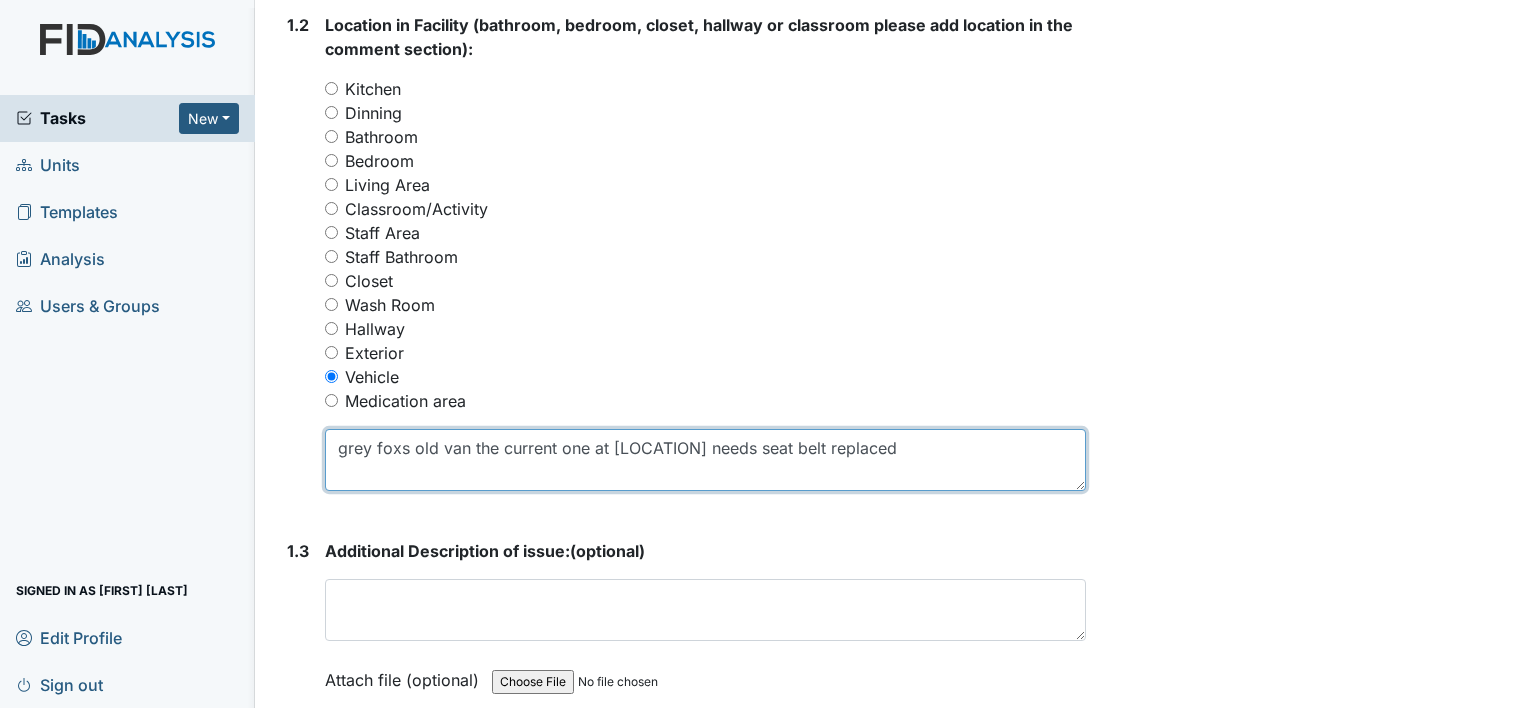 type on "grey foxs old van the current one at lavenham needs seat belt replaced" 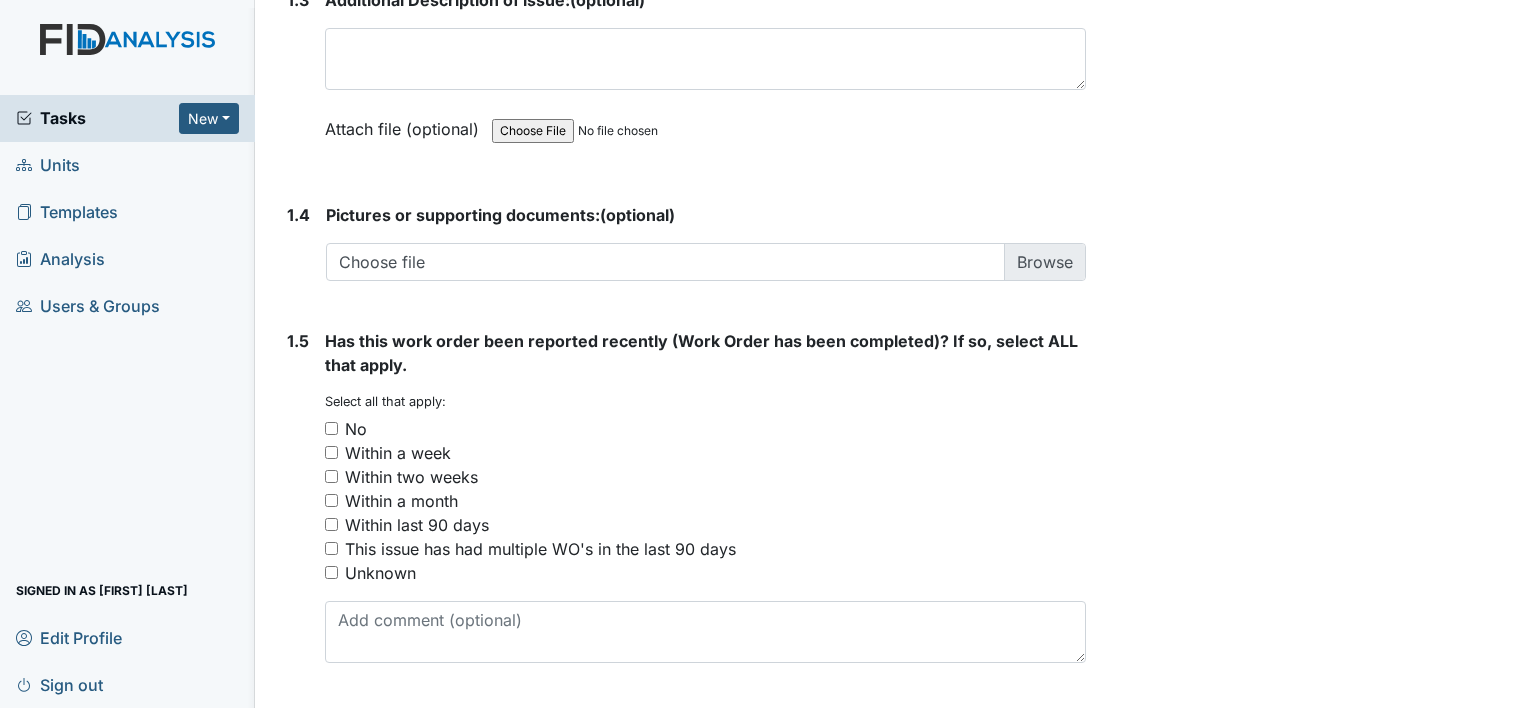 scroll, scrollTop: 1482, scrollLeft: 0, axis: vertical 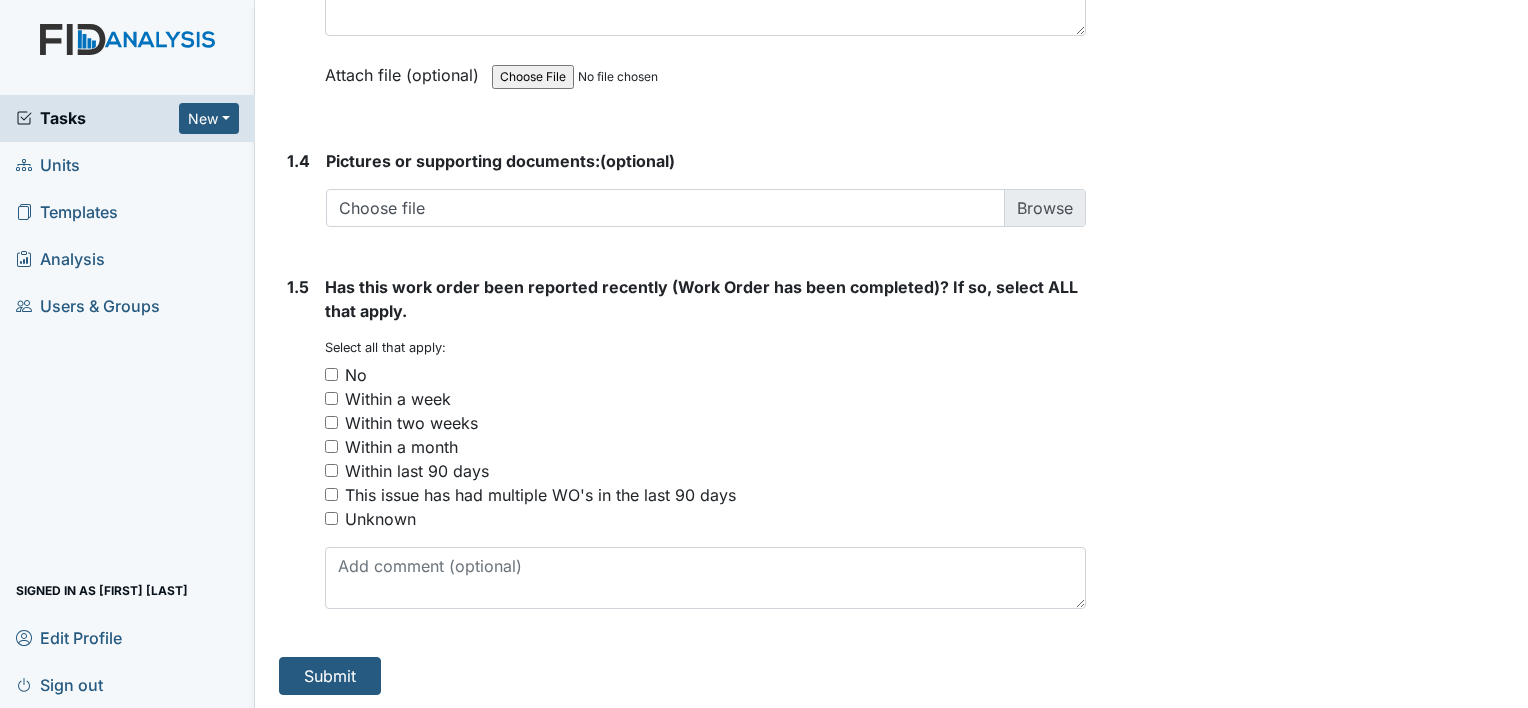 click on "No" at bounding box center [331, 374] 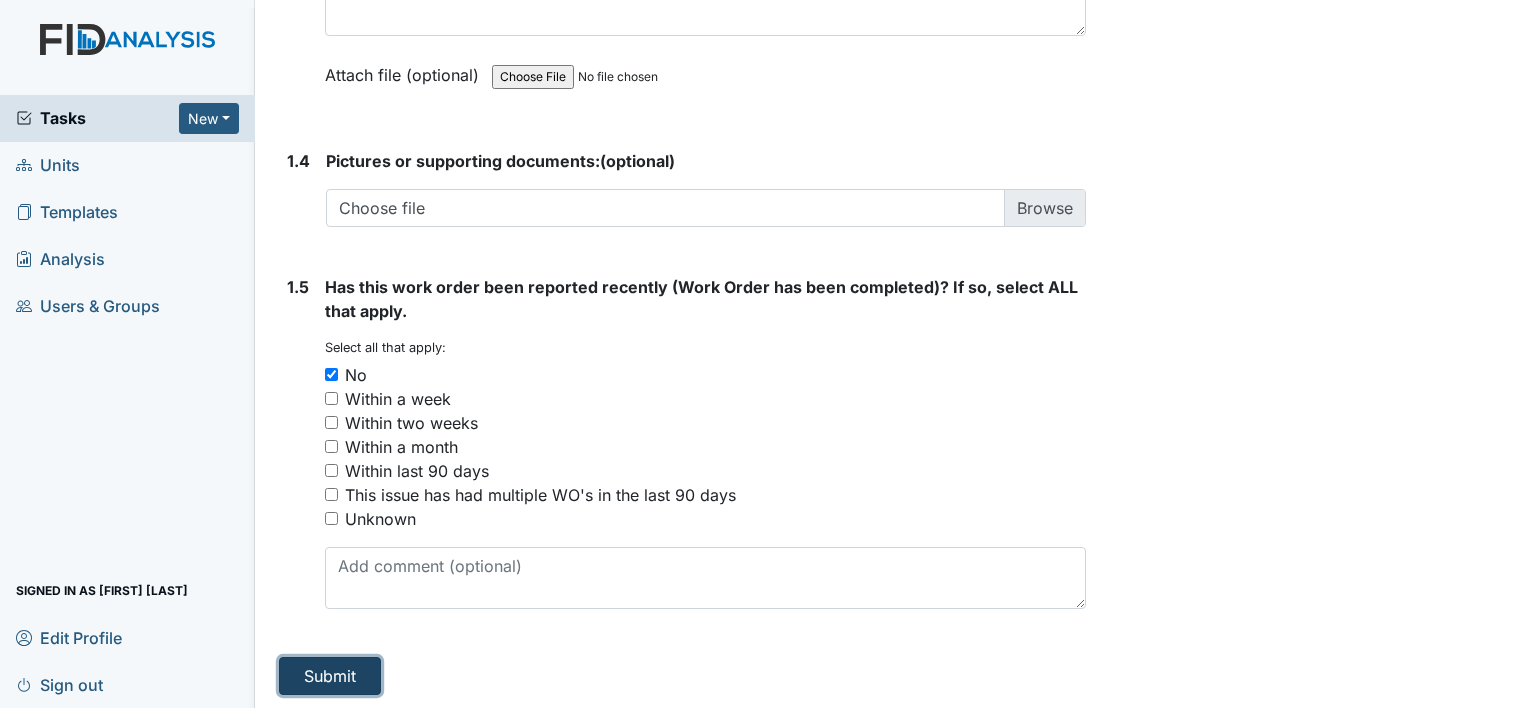click on "Submit" at bounding box center (330, 676) 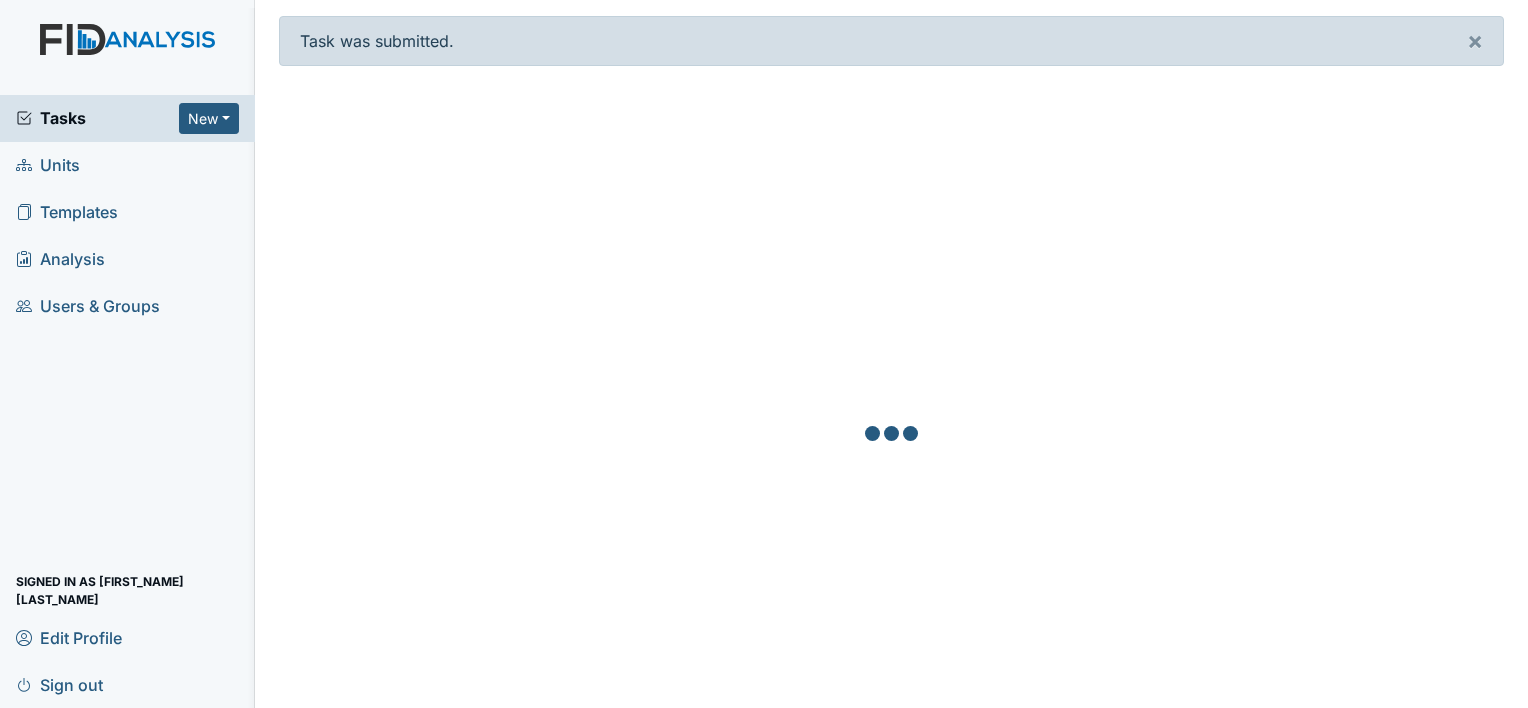 scroll, scrollTop: 0, scrollLeft: 0, axis: both 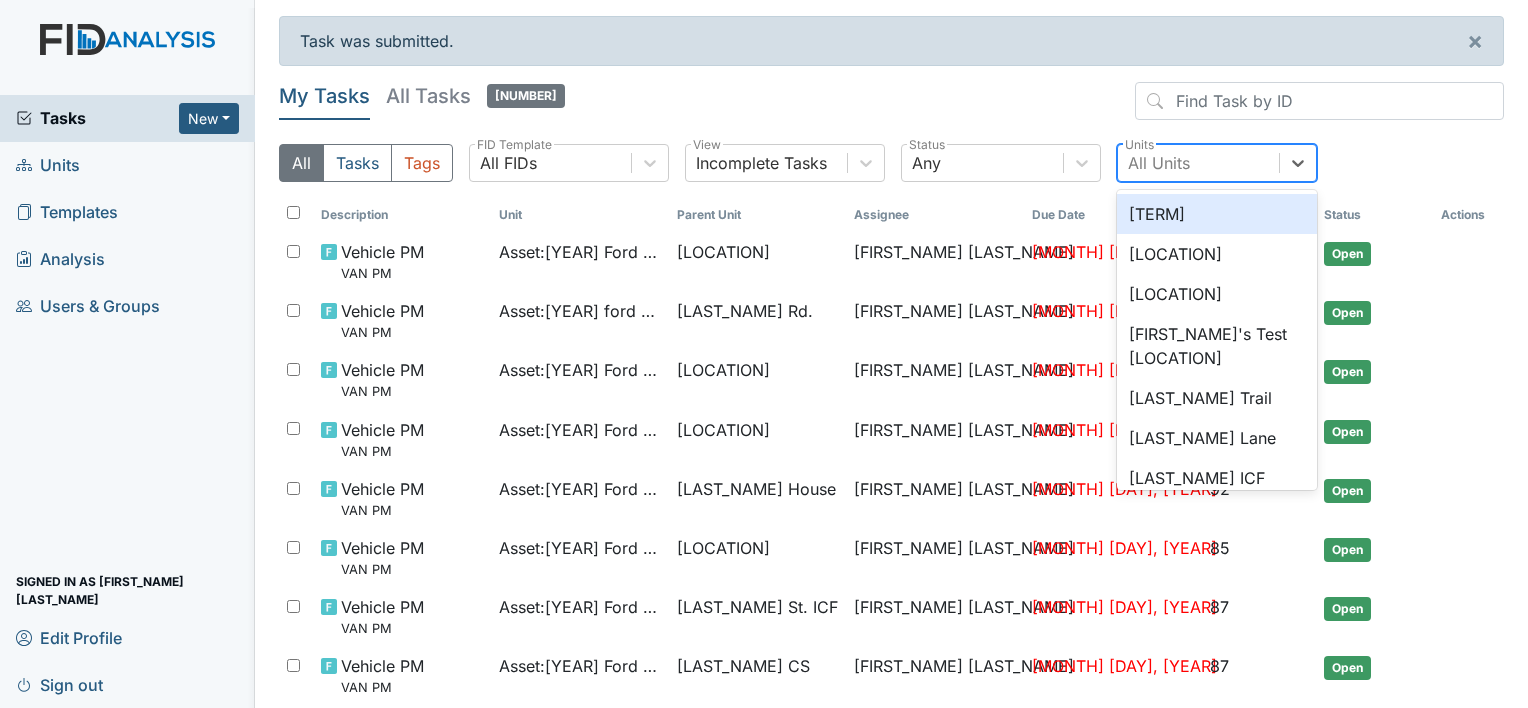 click on "All Units" at bounding box center [1198, 163] 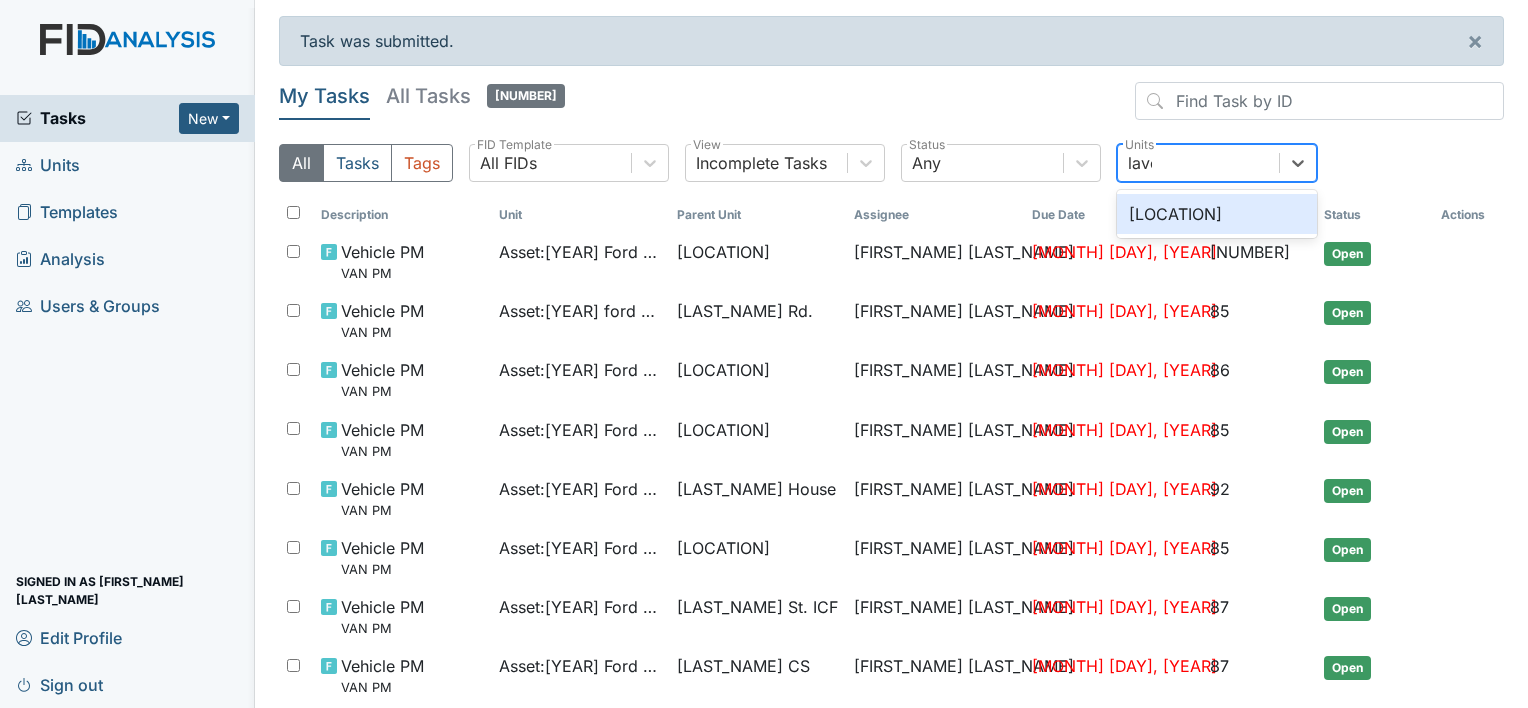 type on "laven" 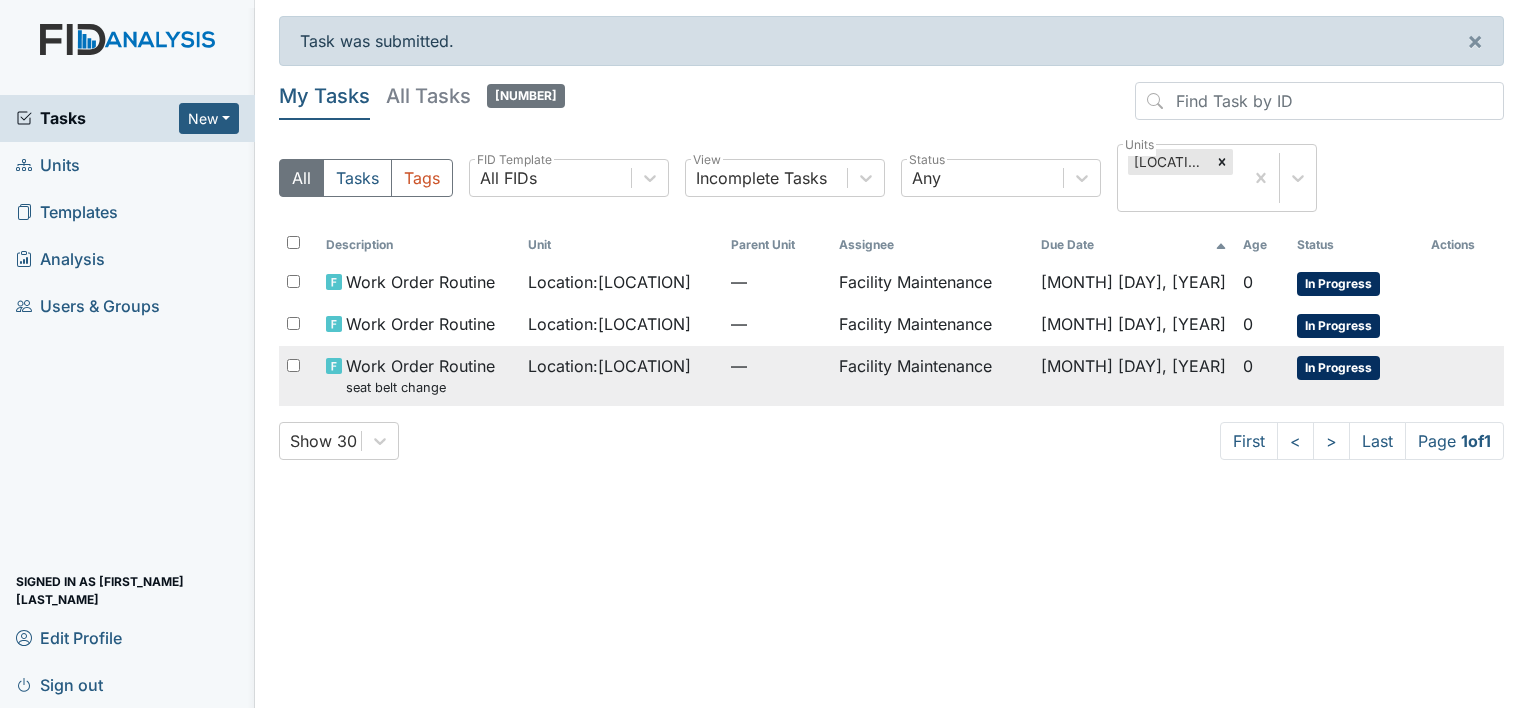 click on "—" at bounding box center [780, 252] 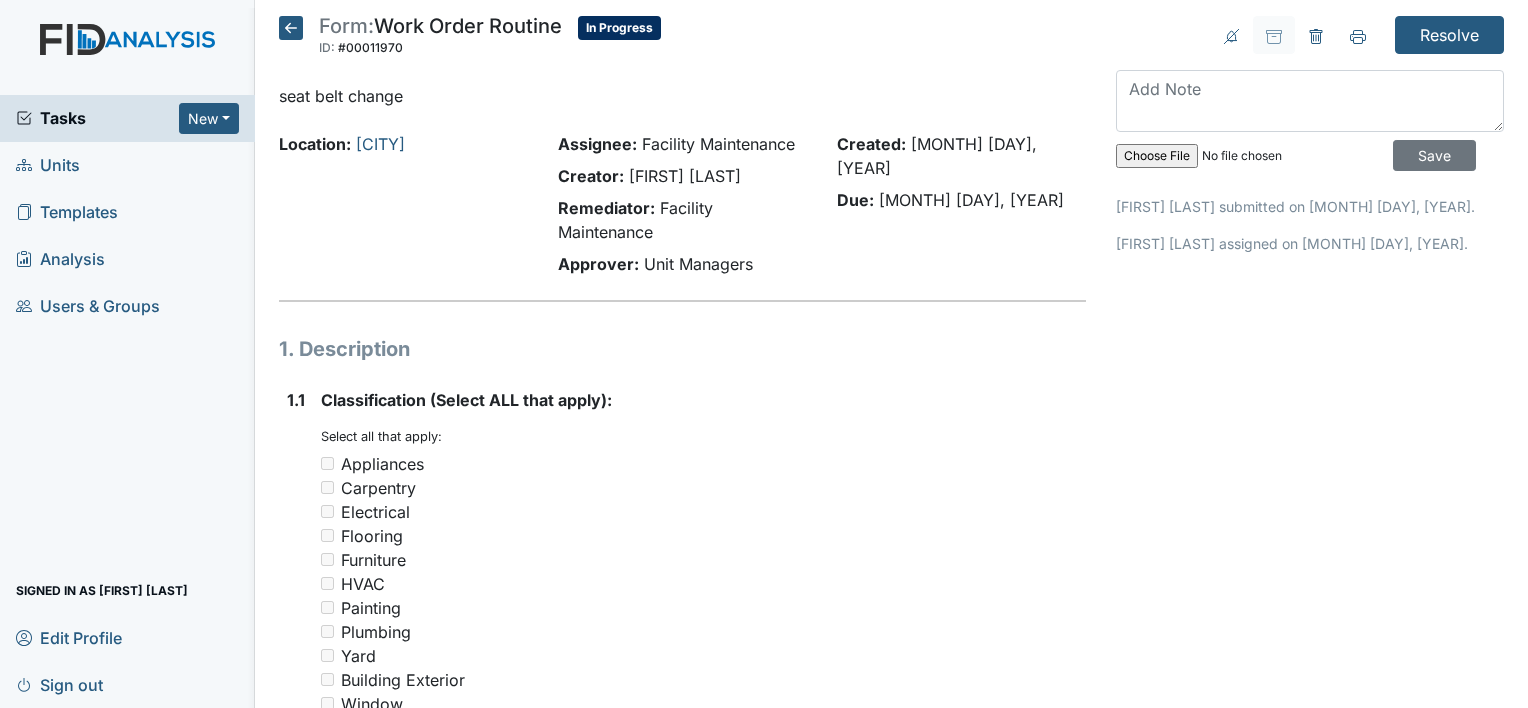 scroll, scrollTop: 0, scrollLeft: 0, axis: both 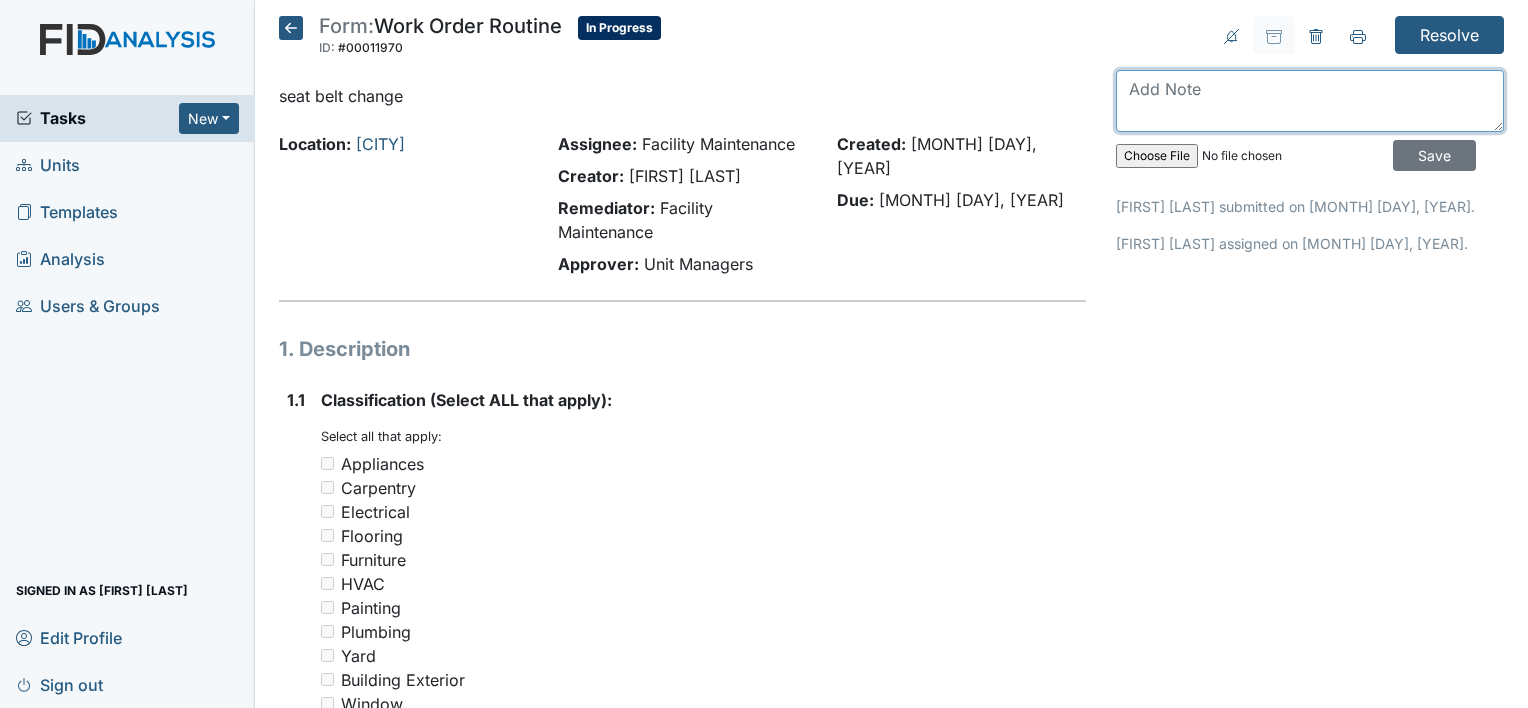 click at bounding box center (1310, 101) 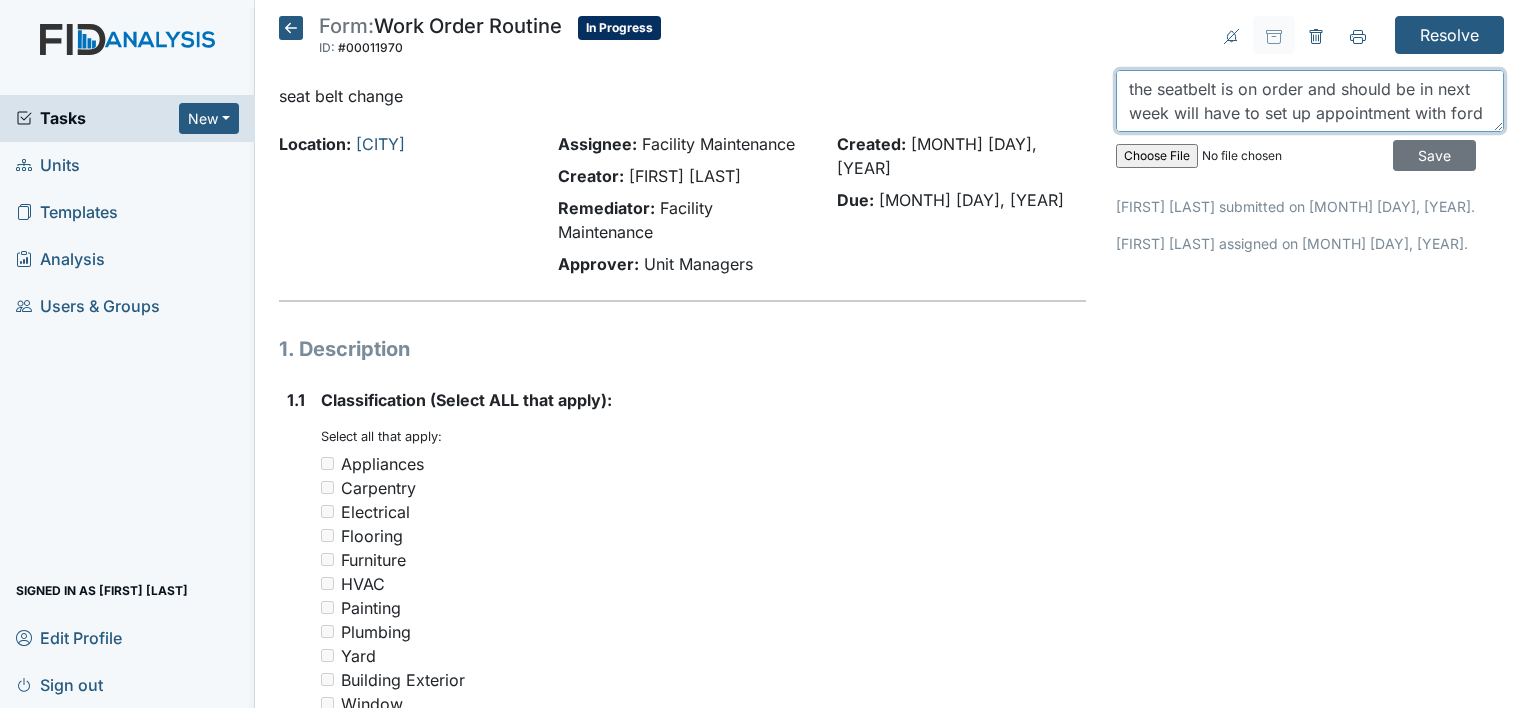 scroll, scrollTop: 16, scrollLeft: 0, axis: vertical 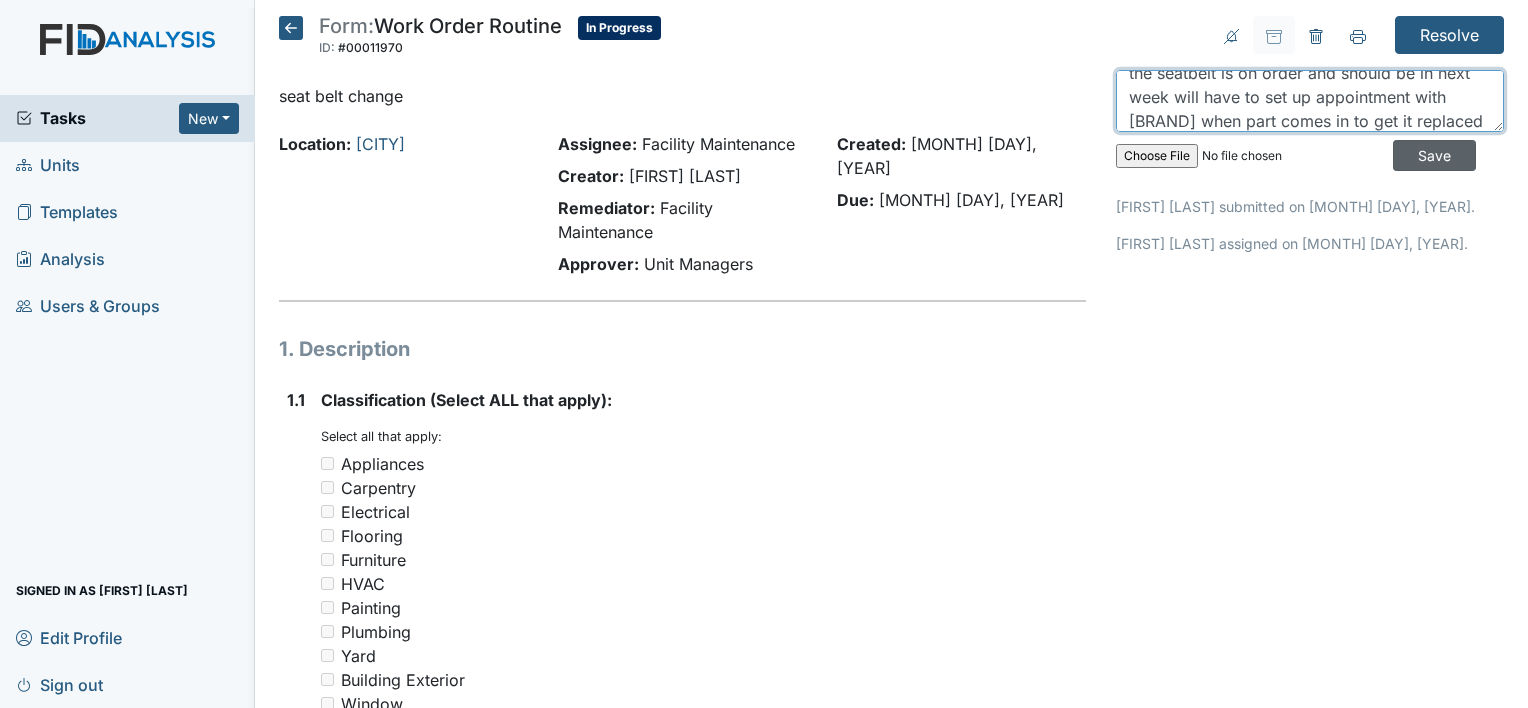 type on "the seatbelt is on order and should be in next week will have to set up appointment with ford when part comes in to get it replaced" 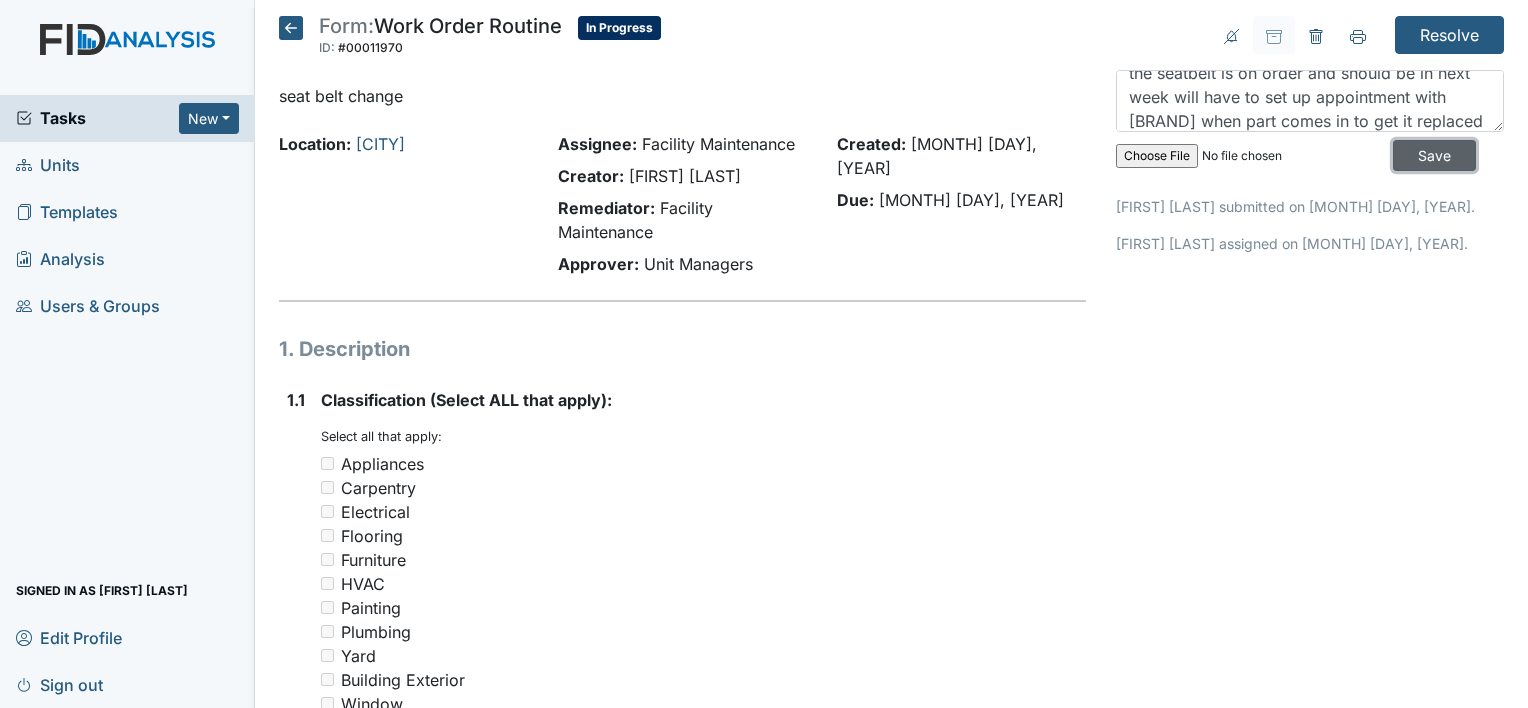 click on "Save" at bounding box center (1434, 155) 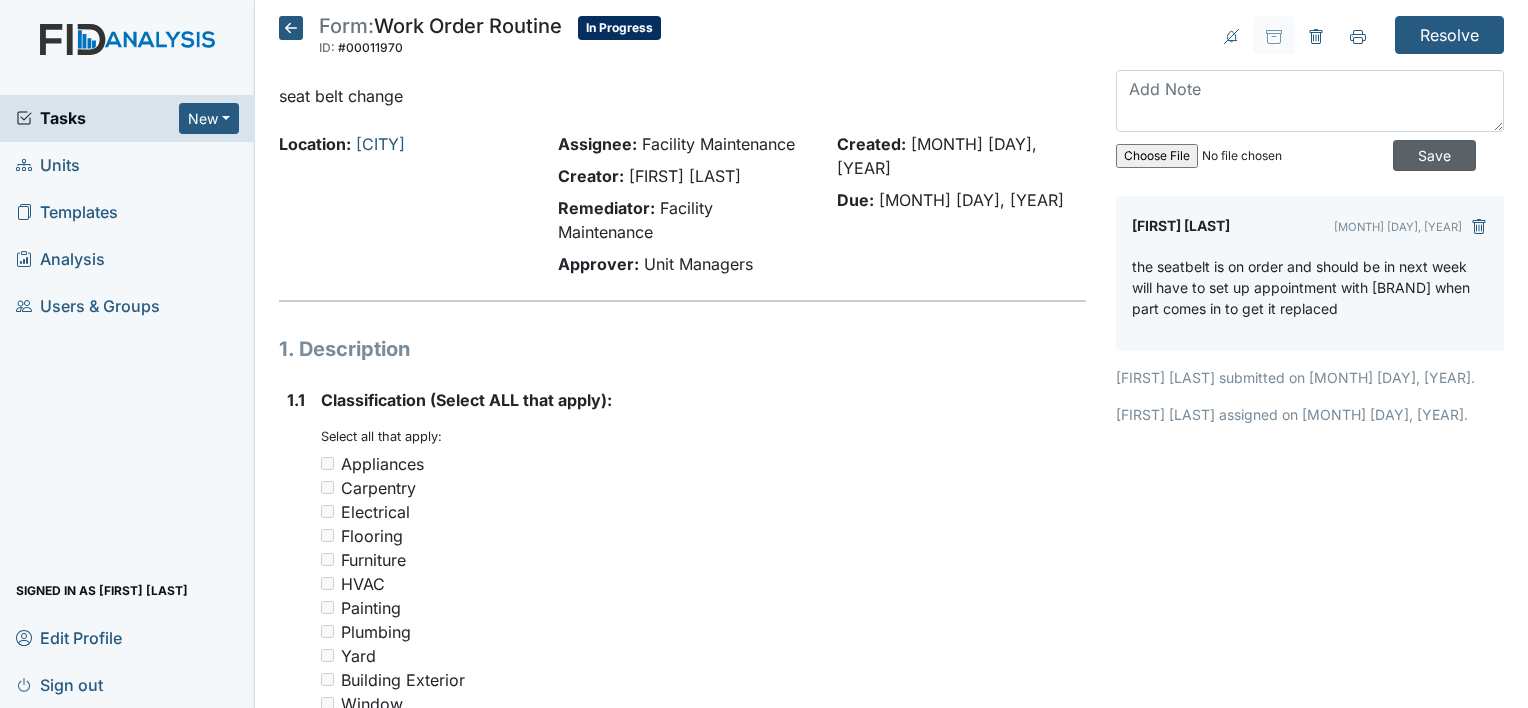 scroll, scrollTop: 0, scrollLeft: 0, axis: both 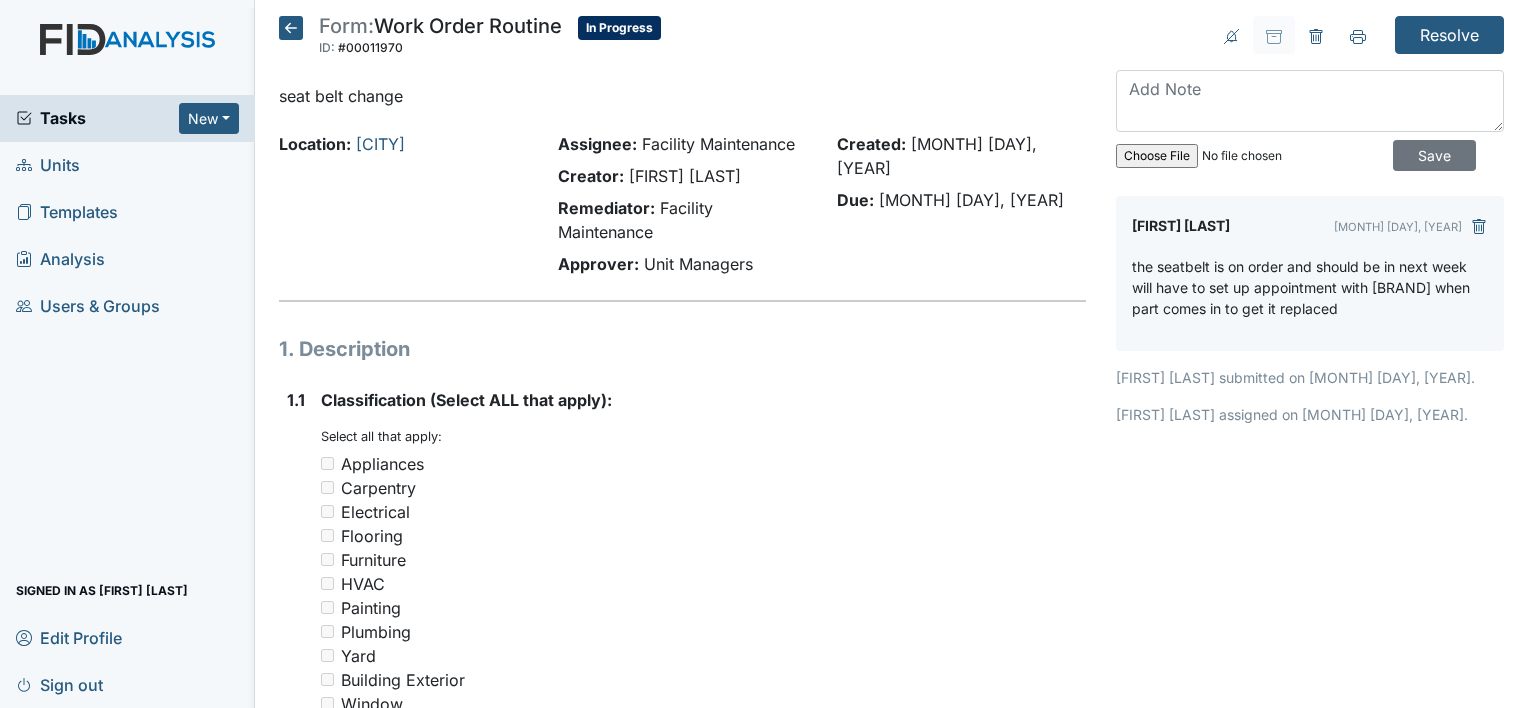 click at bounding box center [291, 28] 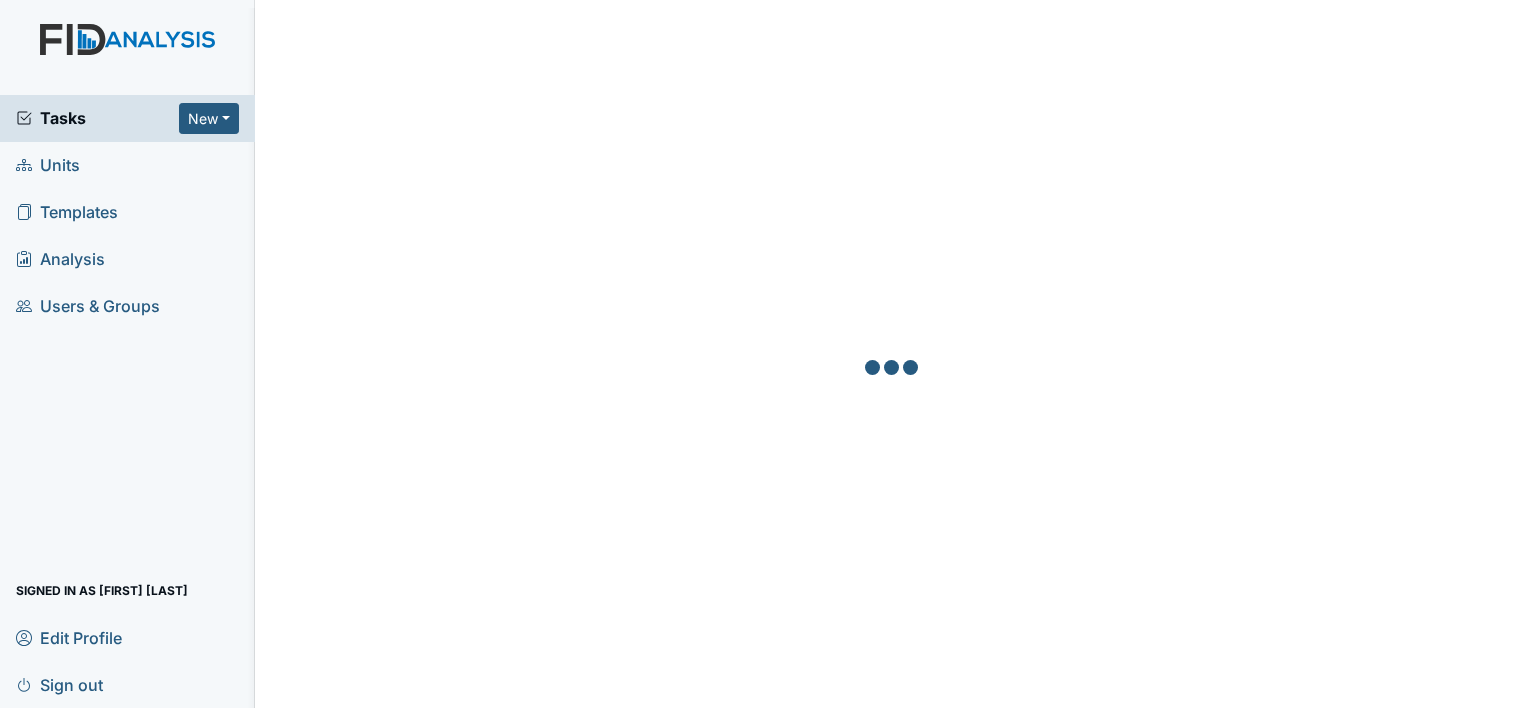 scroll, scrollTop: 0, scrollLeft: 0, axis: both 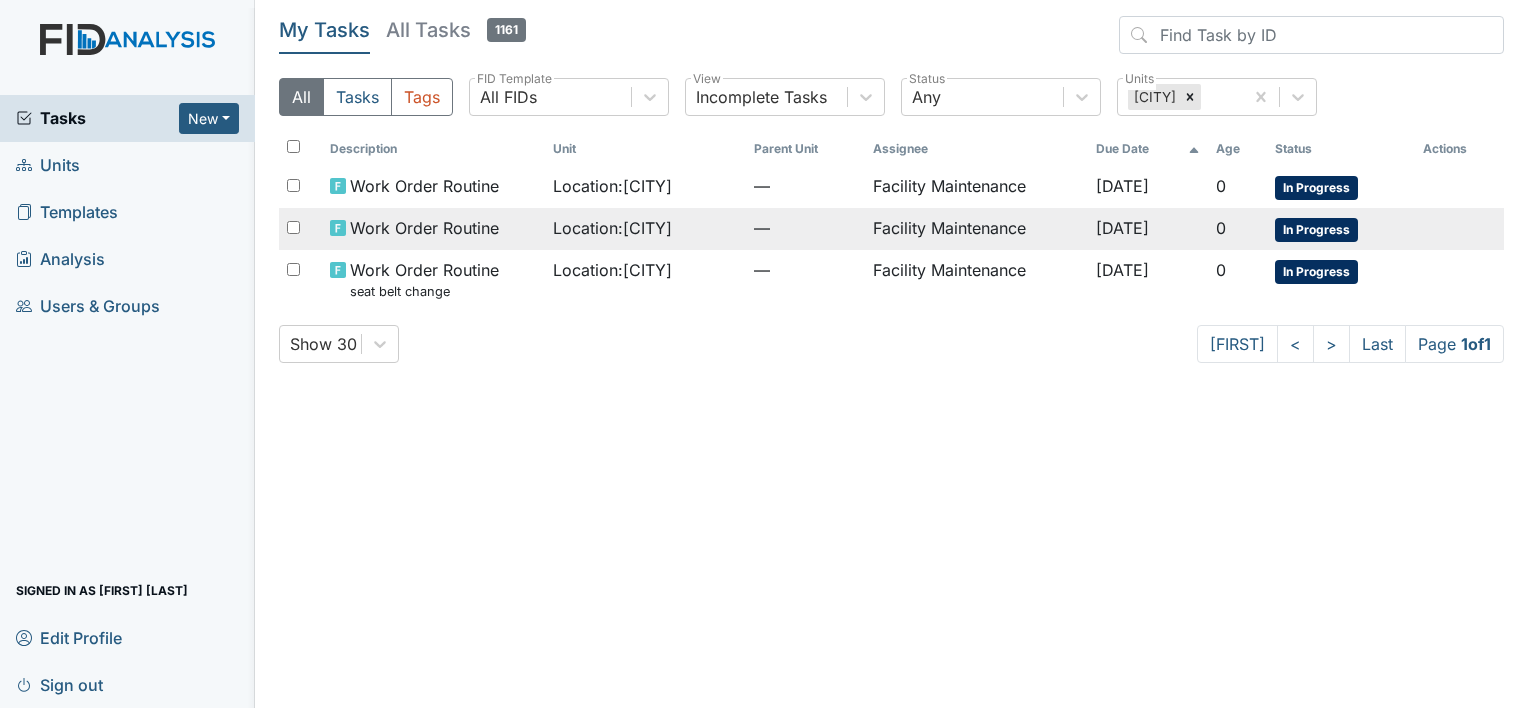 click on "Work Order Routine" at bounding box center (427, 187) 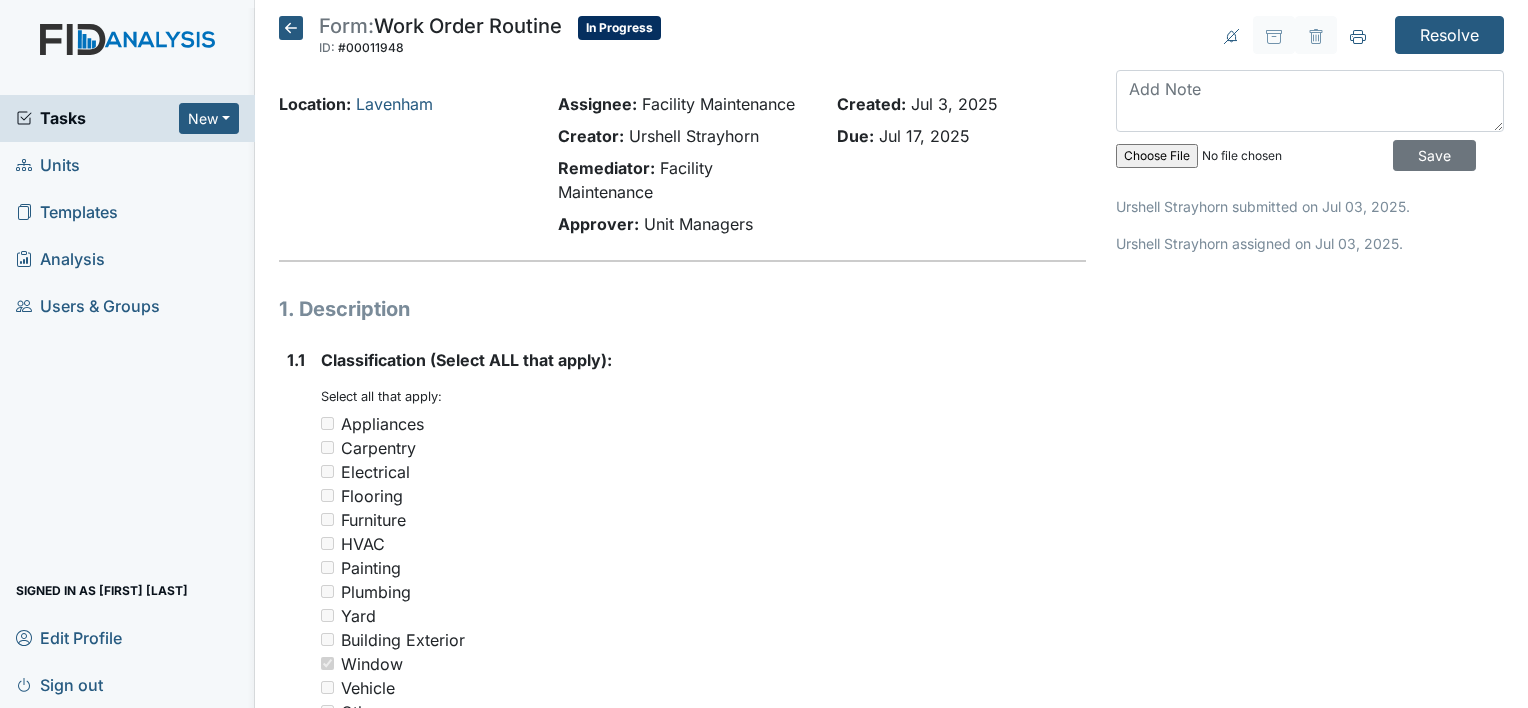 scroll, scrollTop: 0, scrollLeft: 0, axis: both 